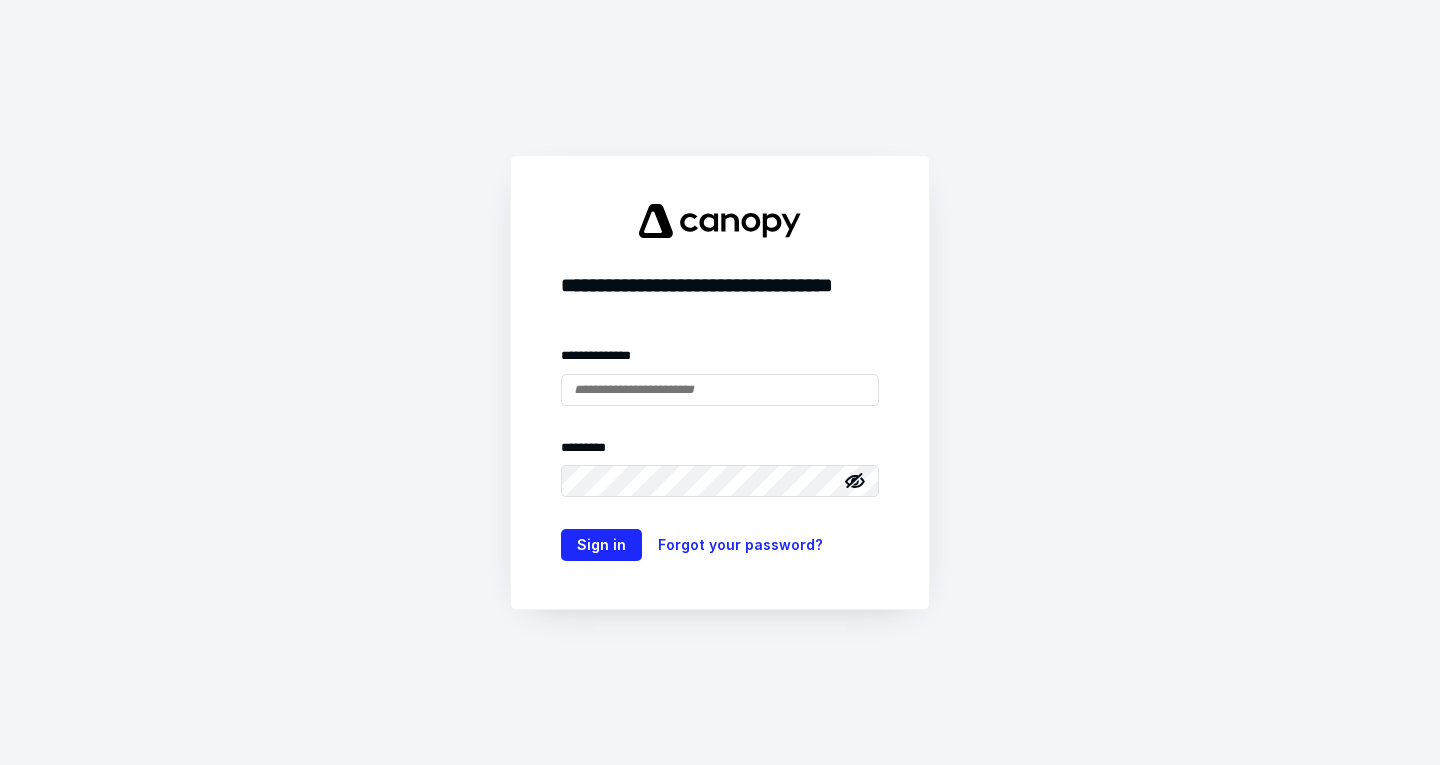scroll, scrollTop: 0, scrollLeft: 0, axis: both 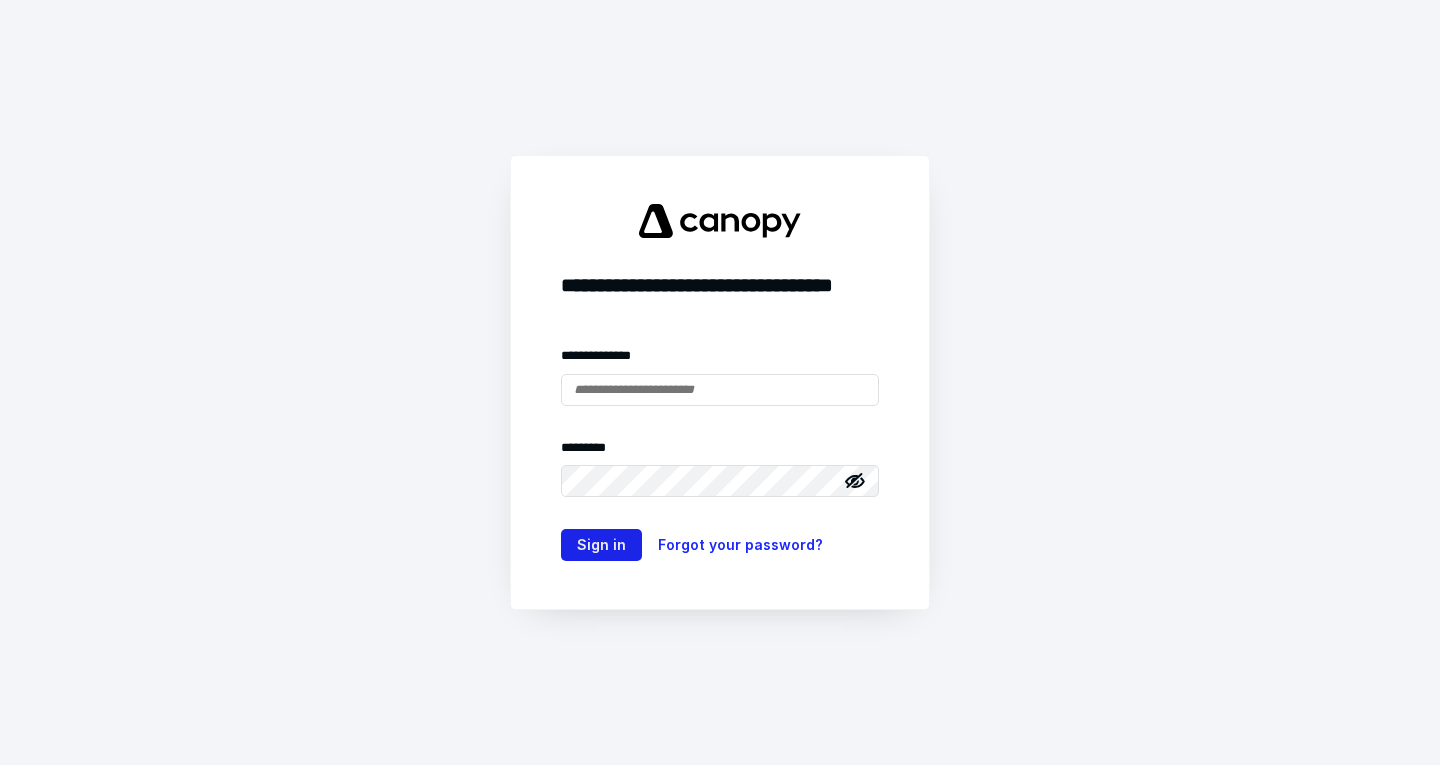 type on "**********" 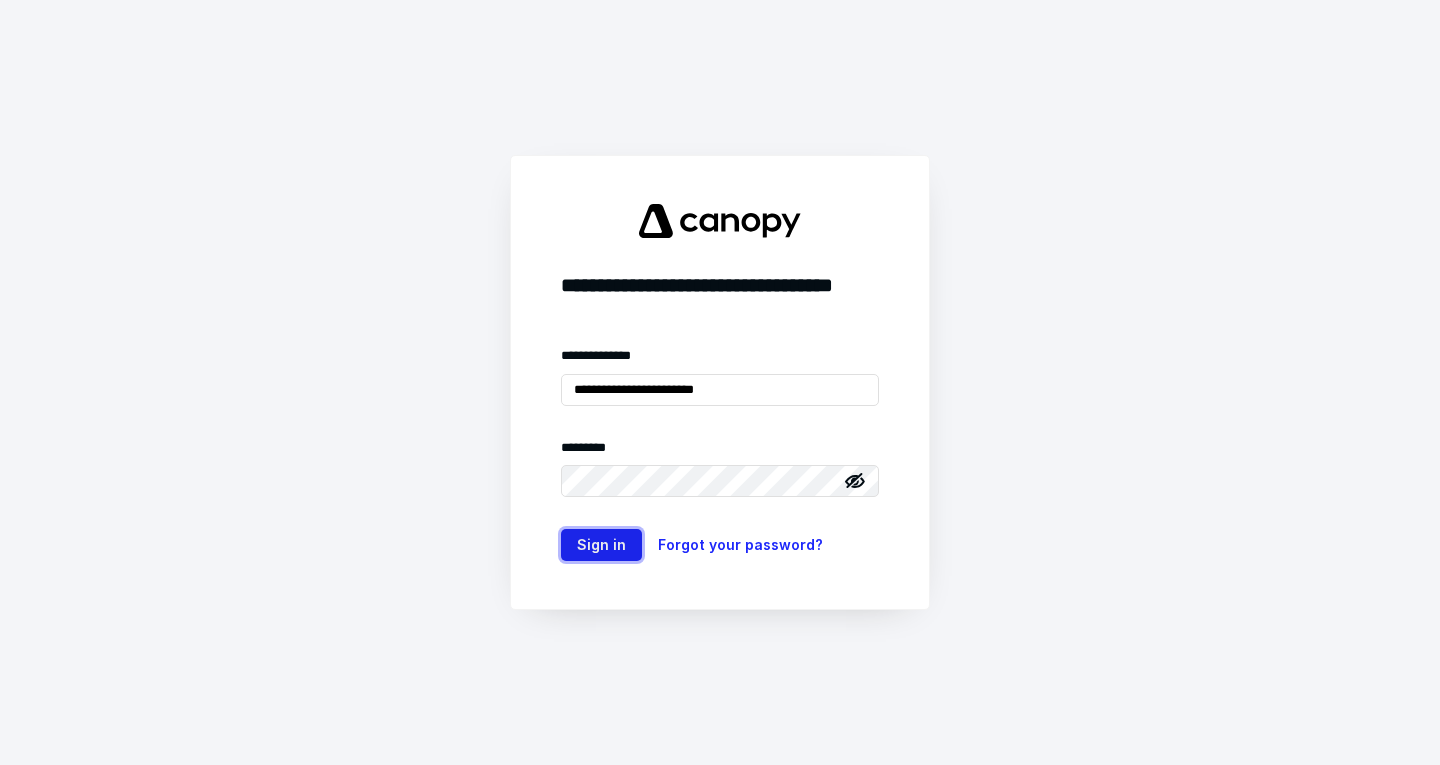 click on "Sign in" at bounding box center (601, 545) 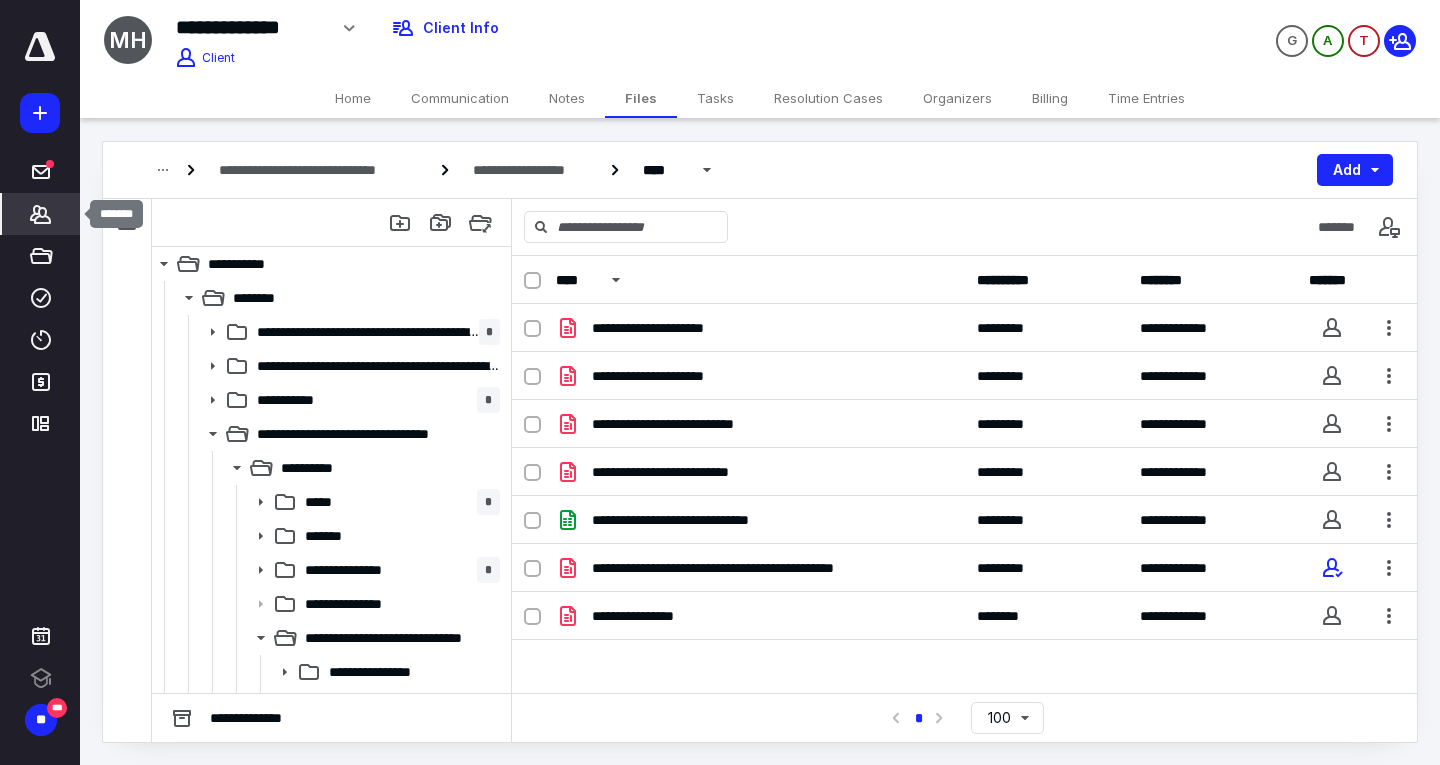 click 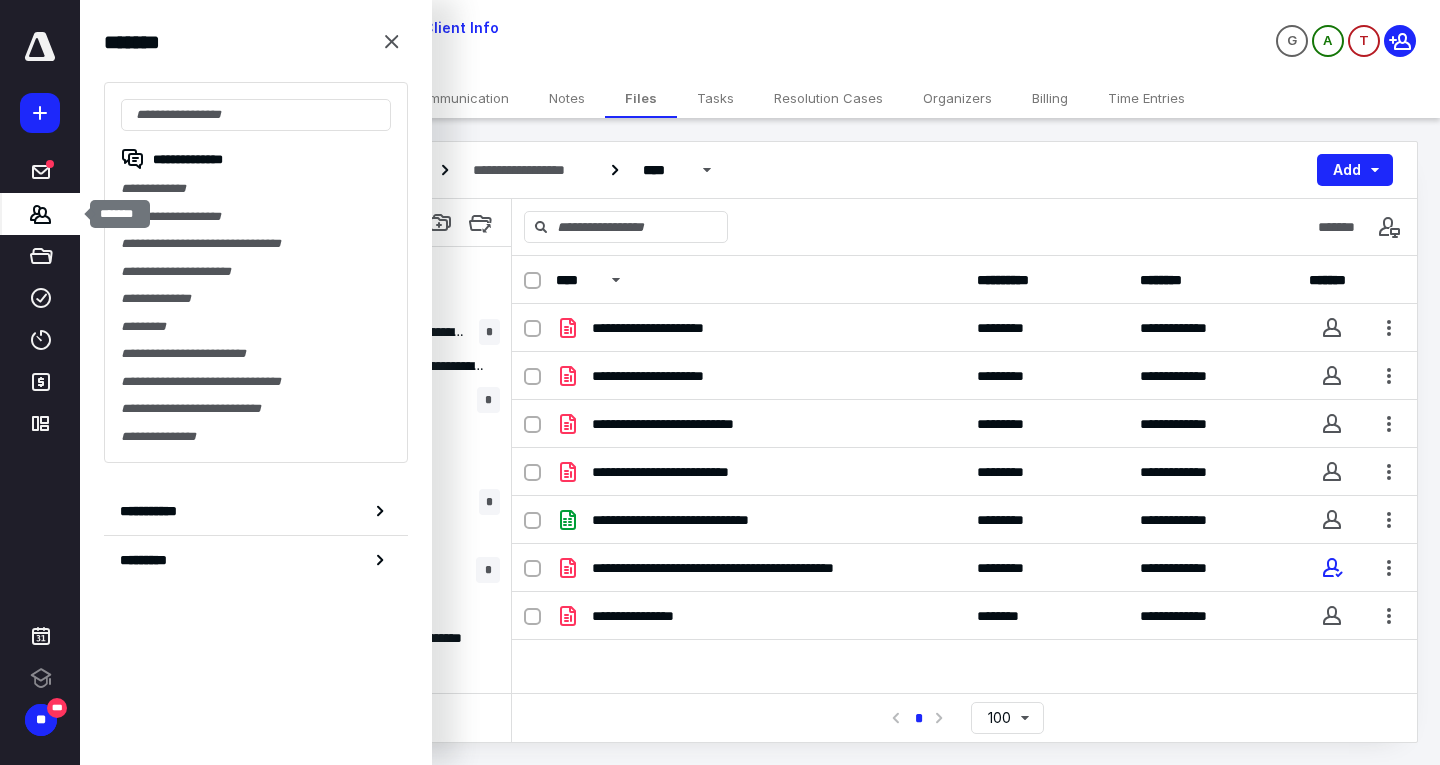 scroll, scrollTop: 0, scrollLeft: 0, axis: both 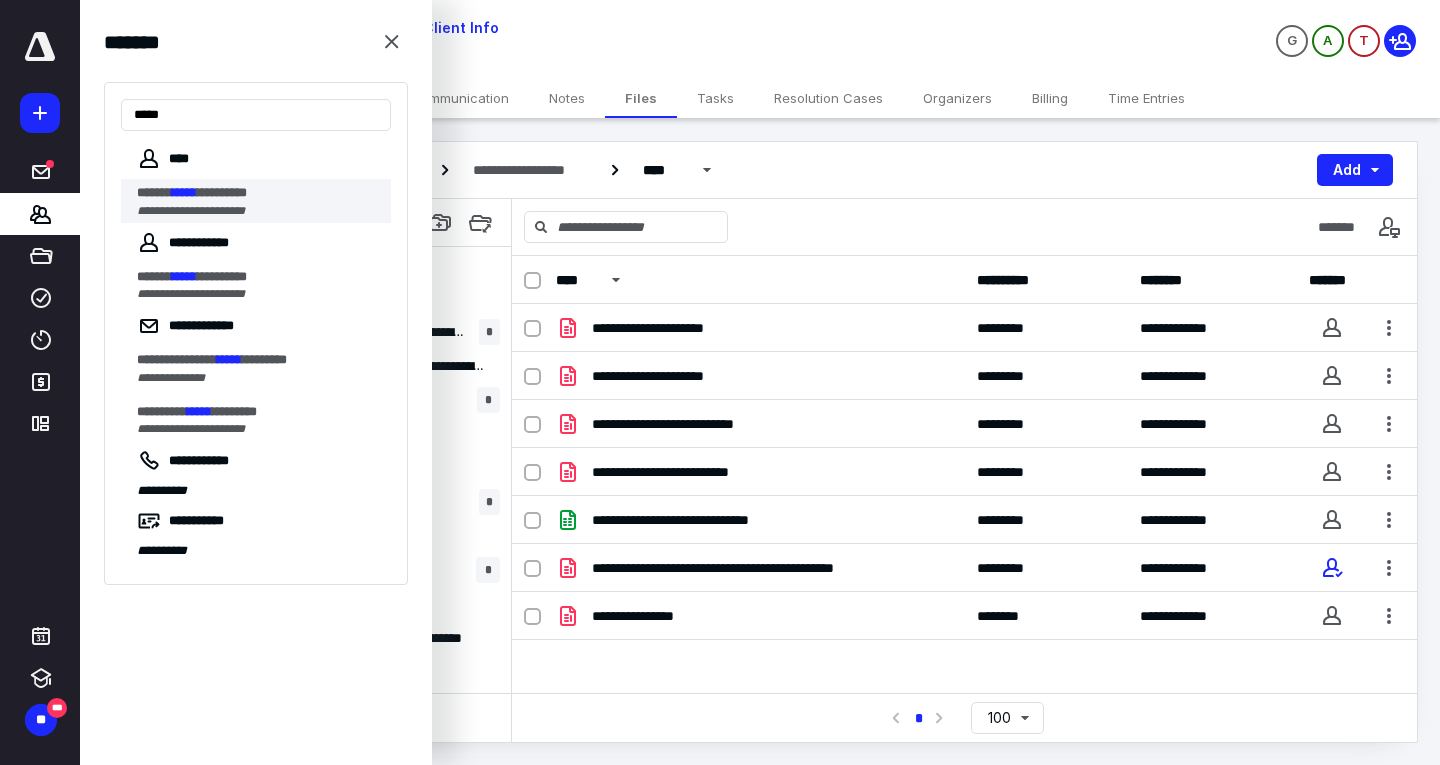 type on "*****" 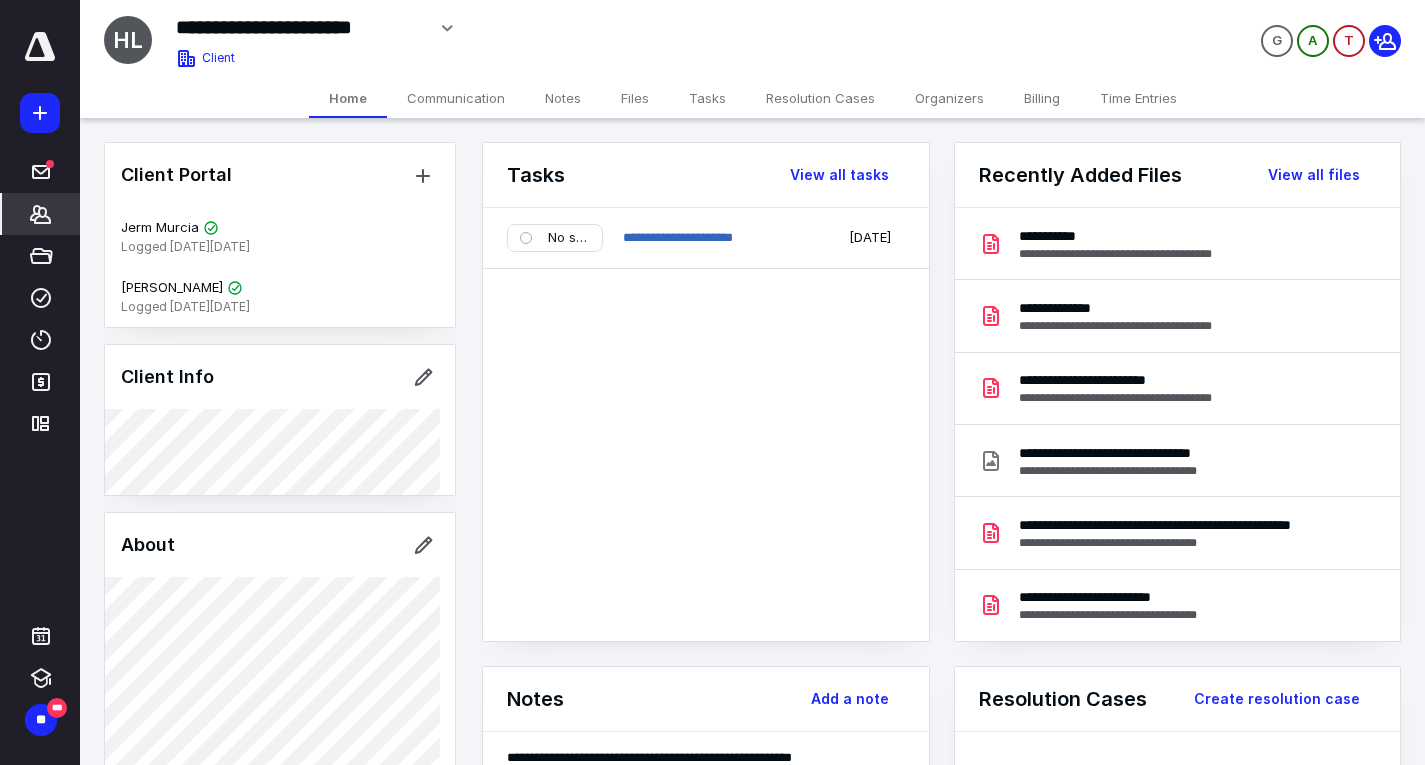 click on "Files" at bounding box center (635, 98) 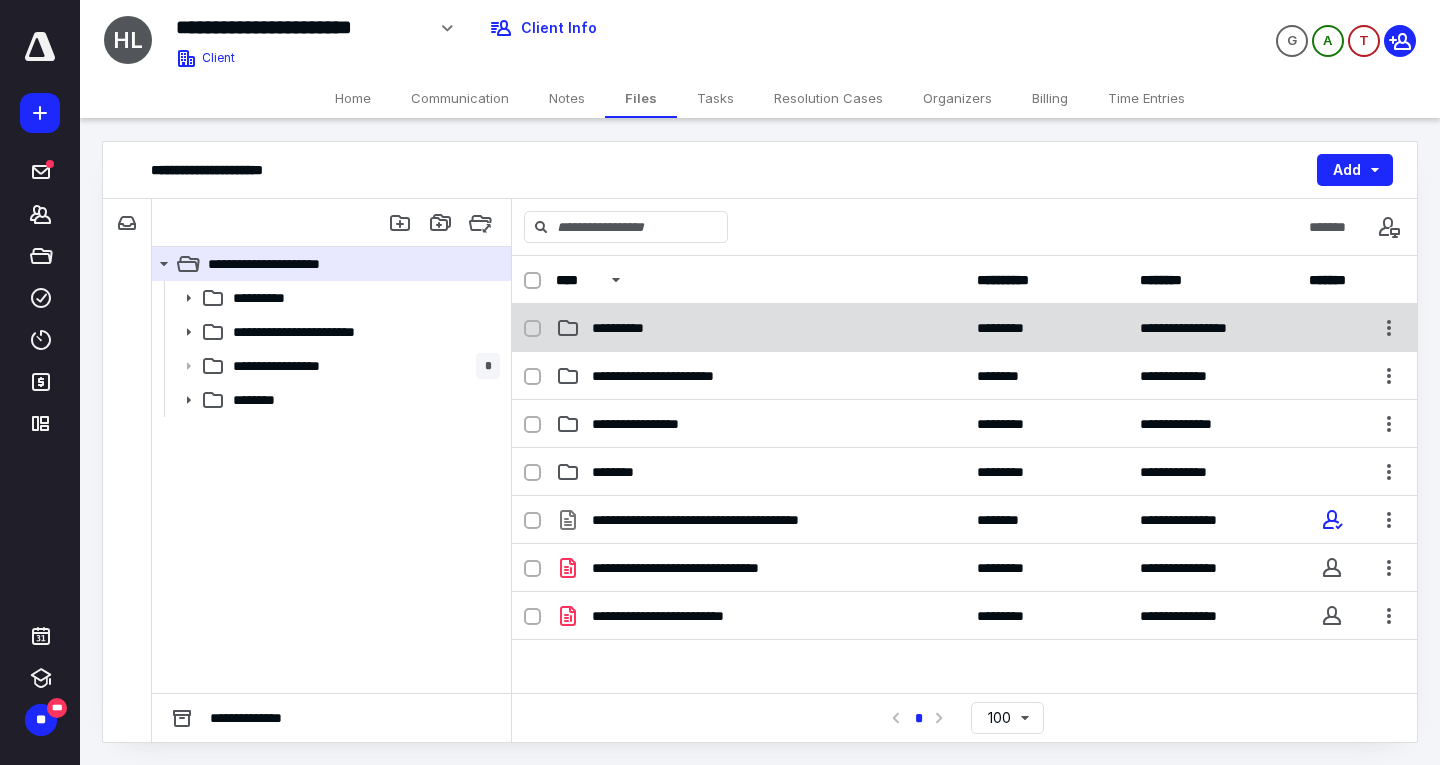 click on "**********" at bounding box center [964, 328] 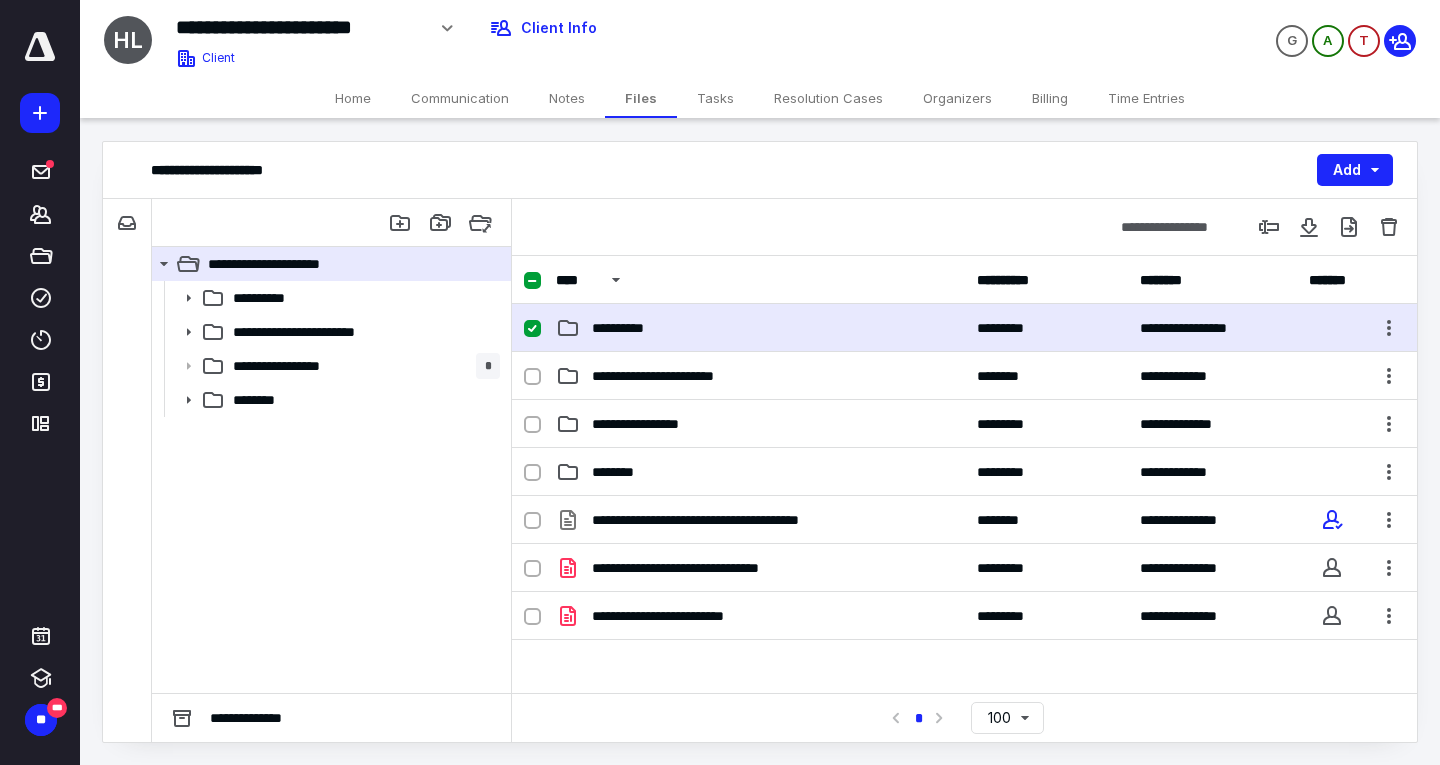 click on "**********" at bounding box center [964, 328] 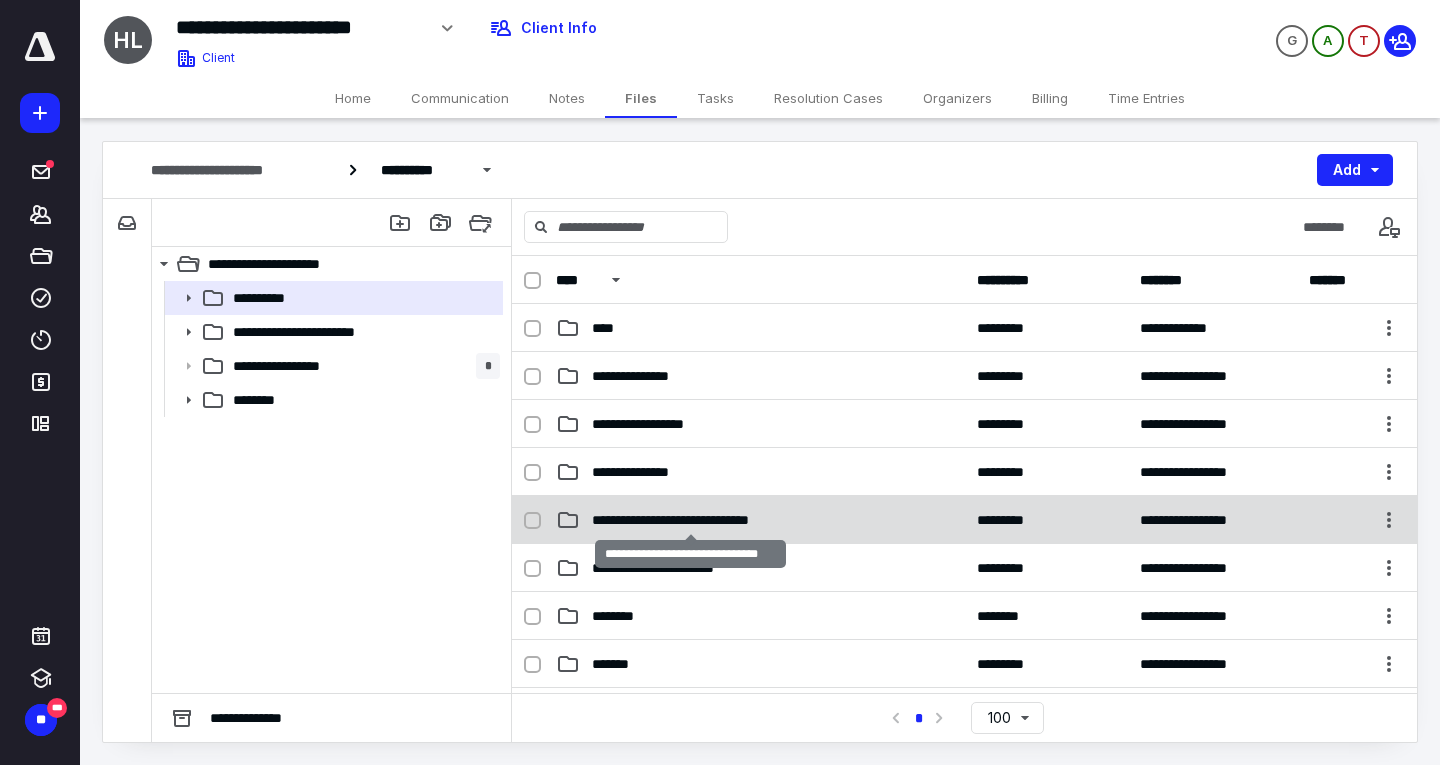 click on "**********" at bounding box center [691, 520] 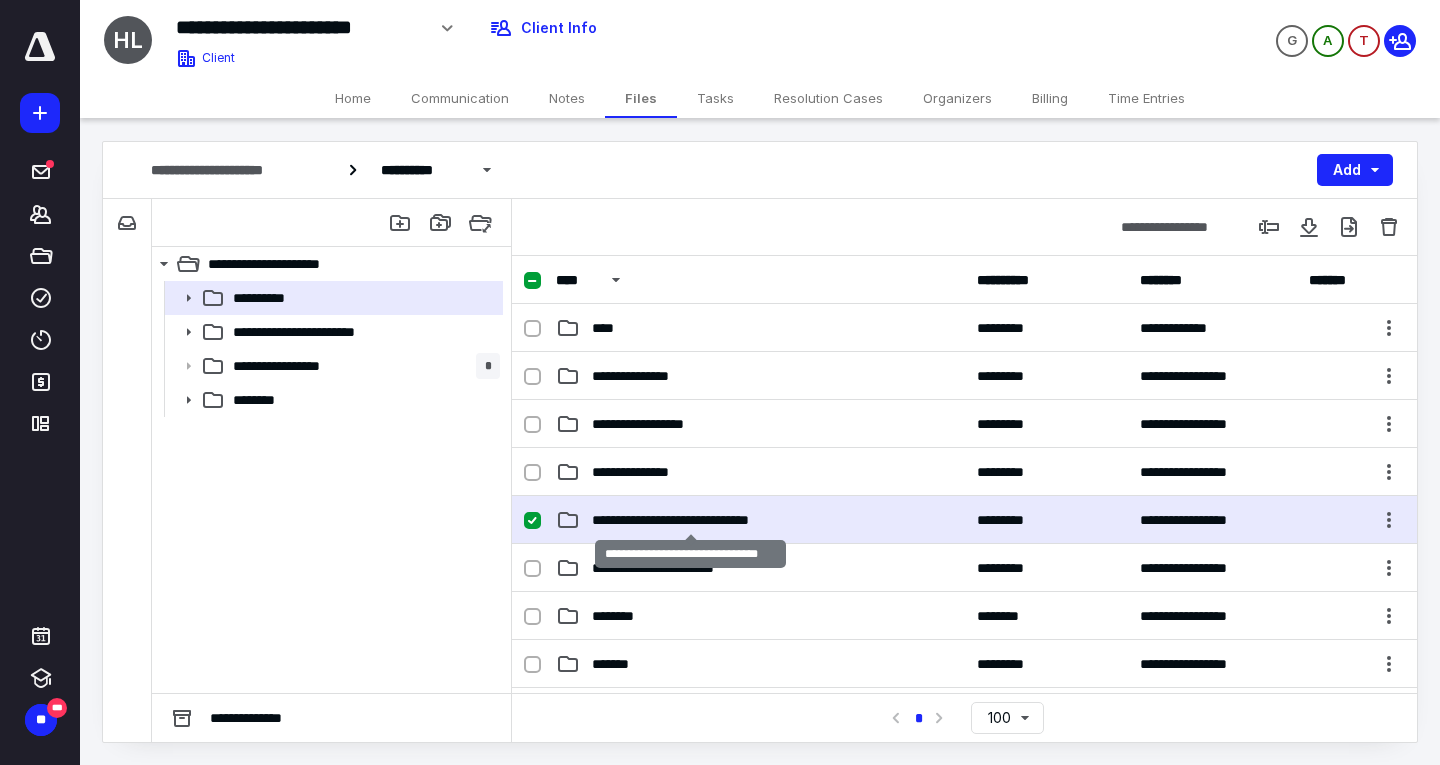 click on "**********" at bounding box center (691, 520) 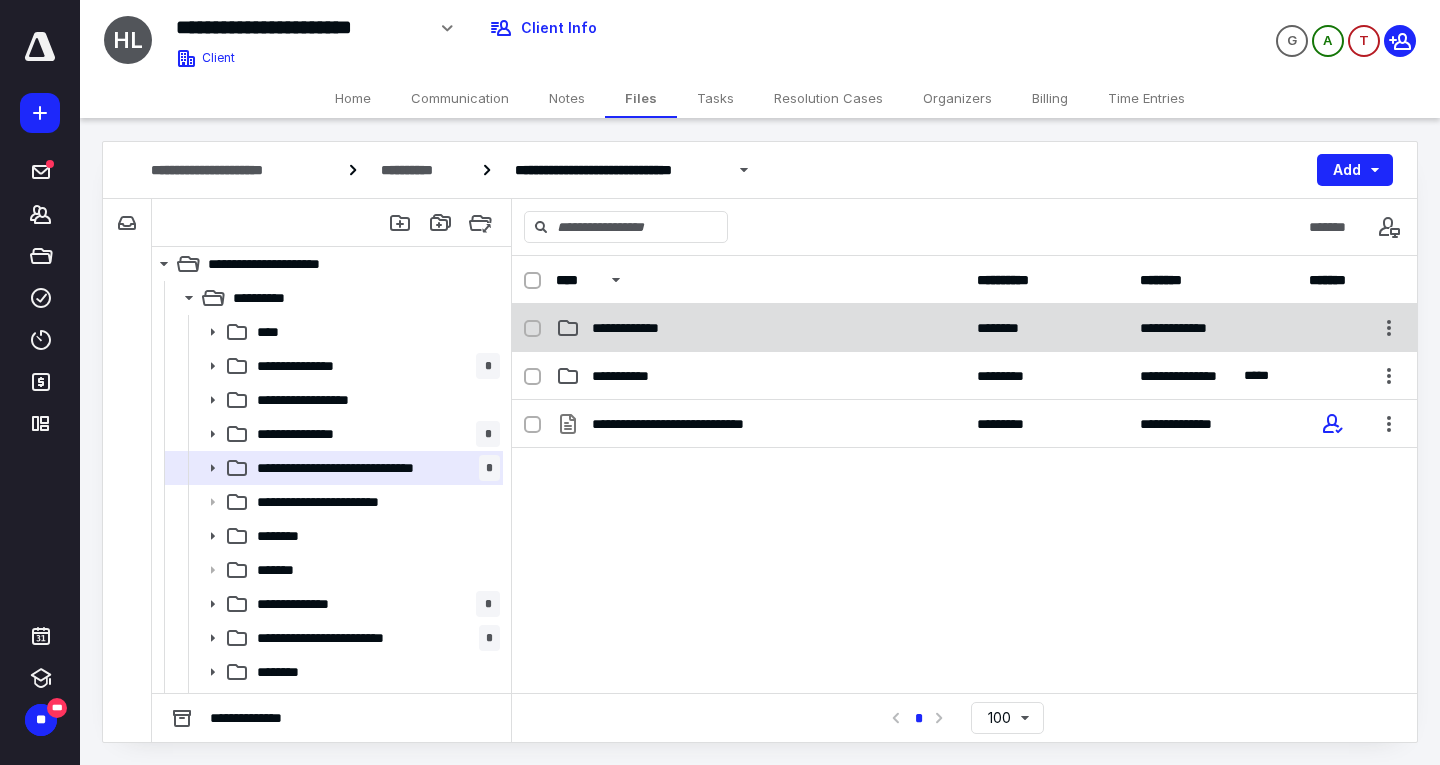 click on "**********" at bounding box center [964, 328] 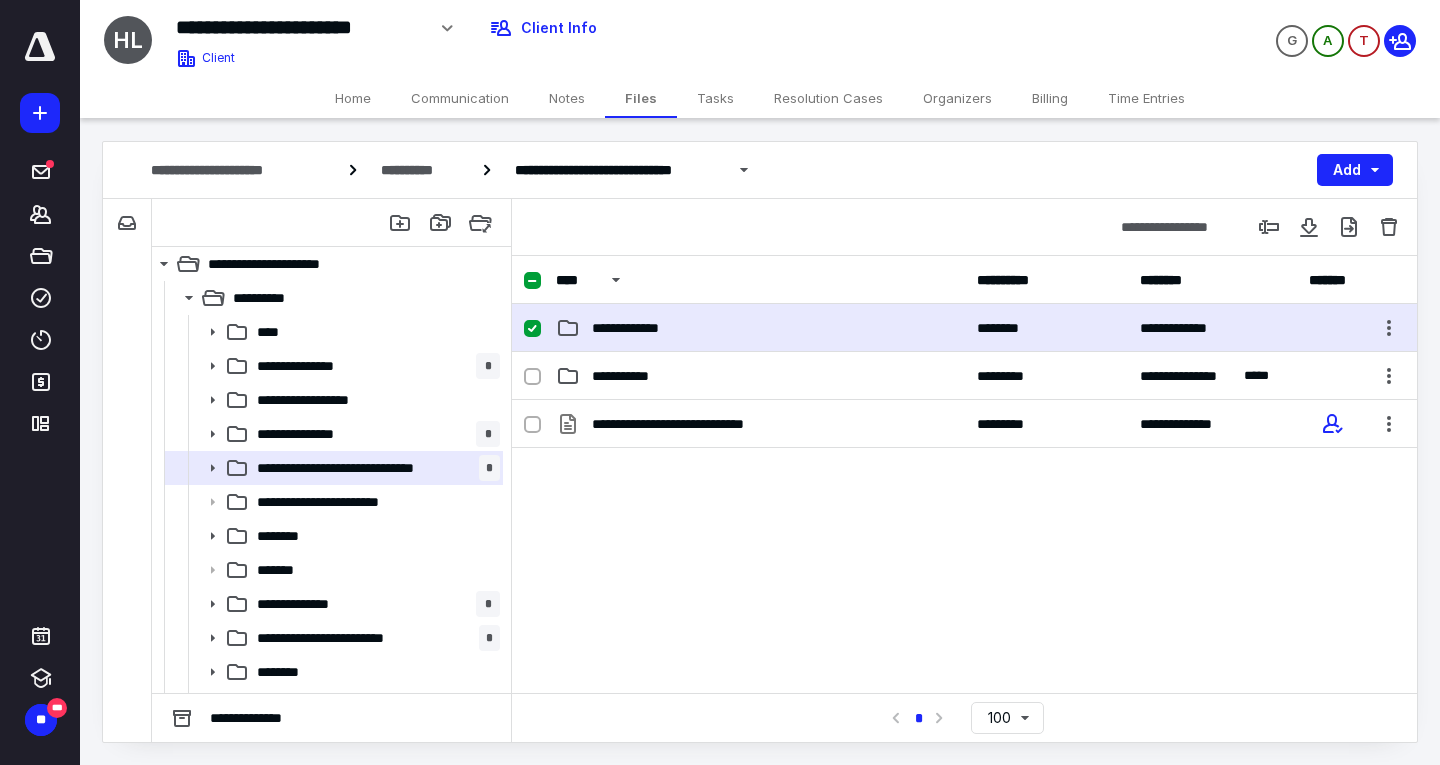 click on "**********" at bounding box center [964, 328] 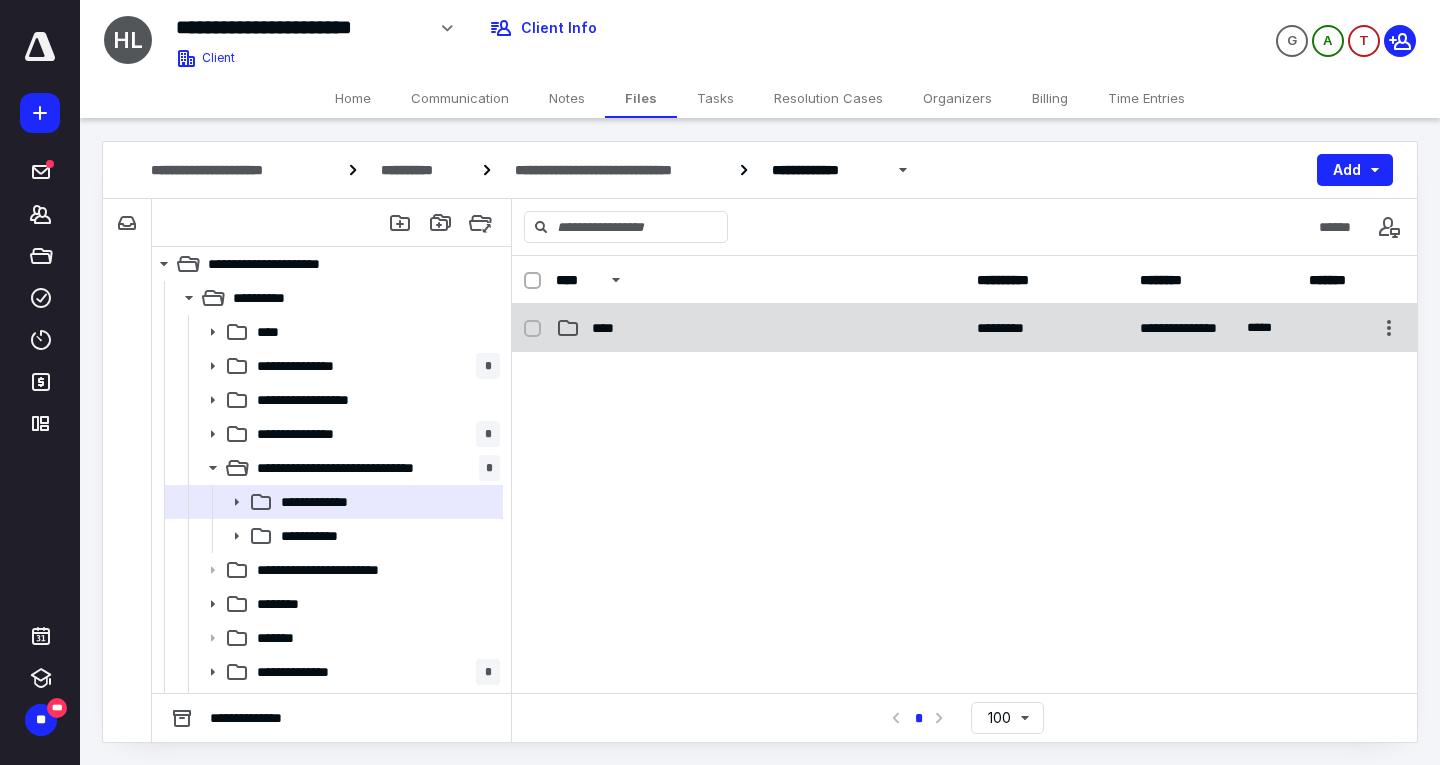 click on "****" at bounding box center [609, 328] 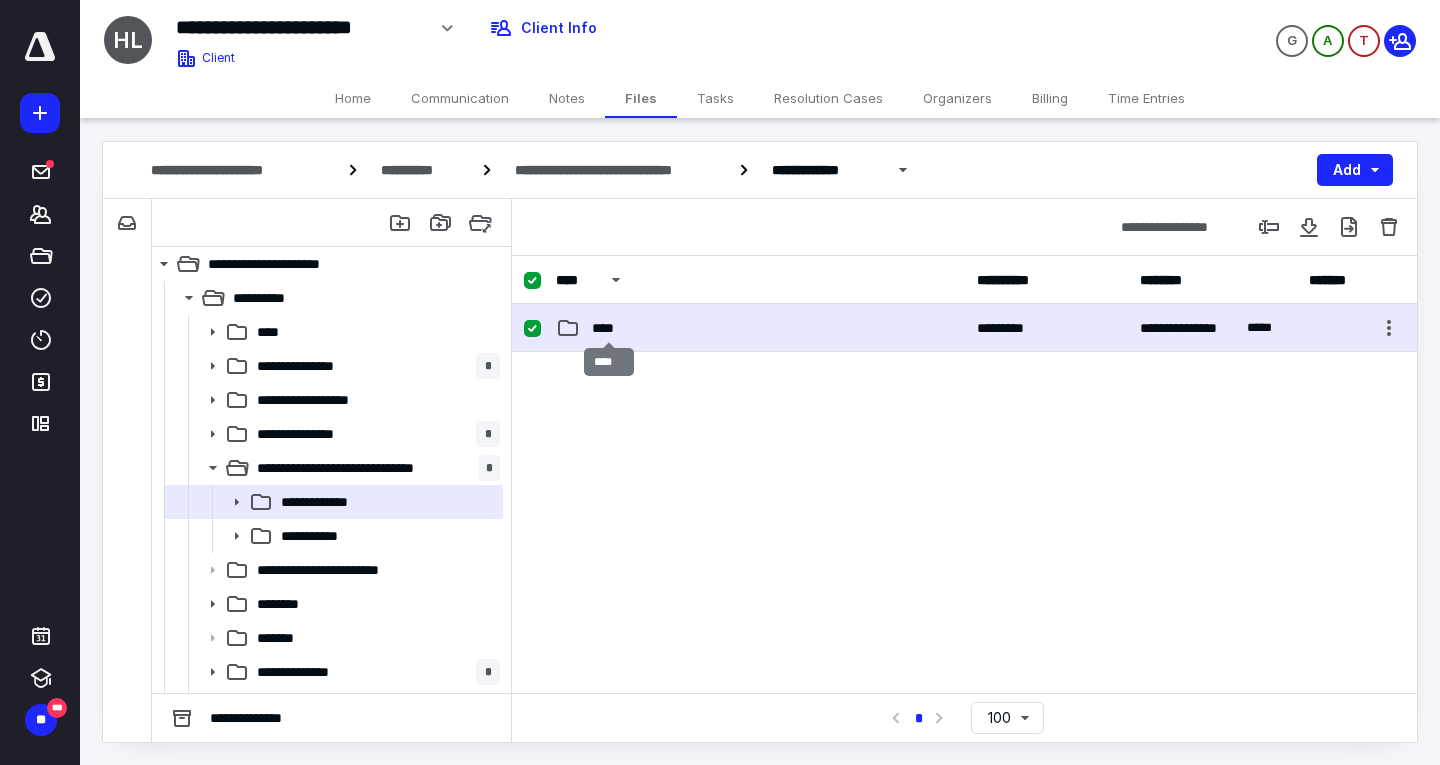 click on "****" at bounding box center [609, 328] 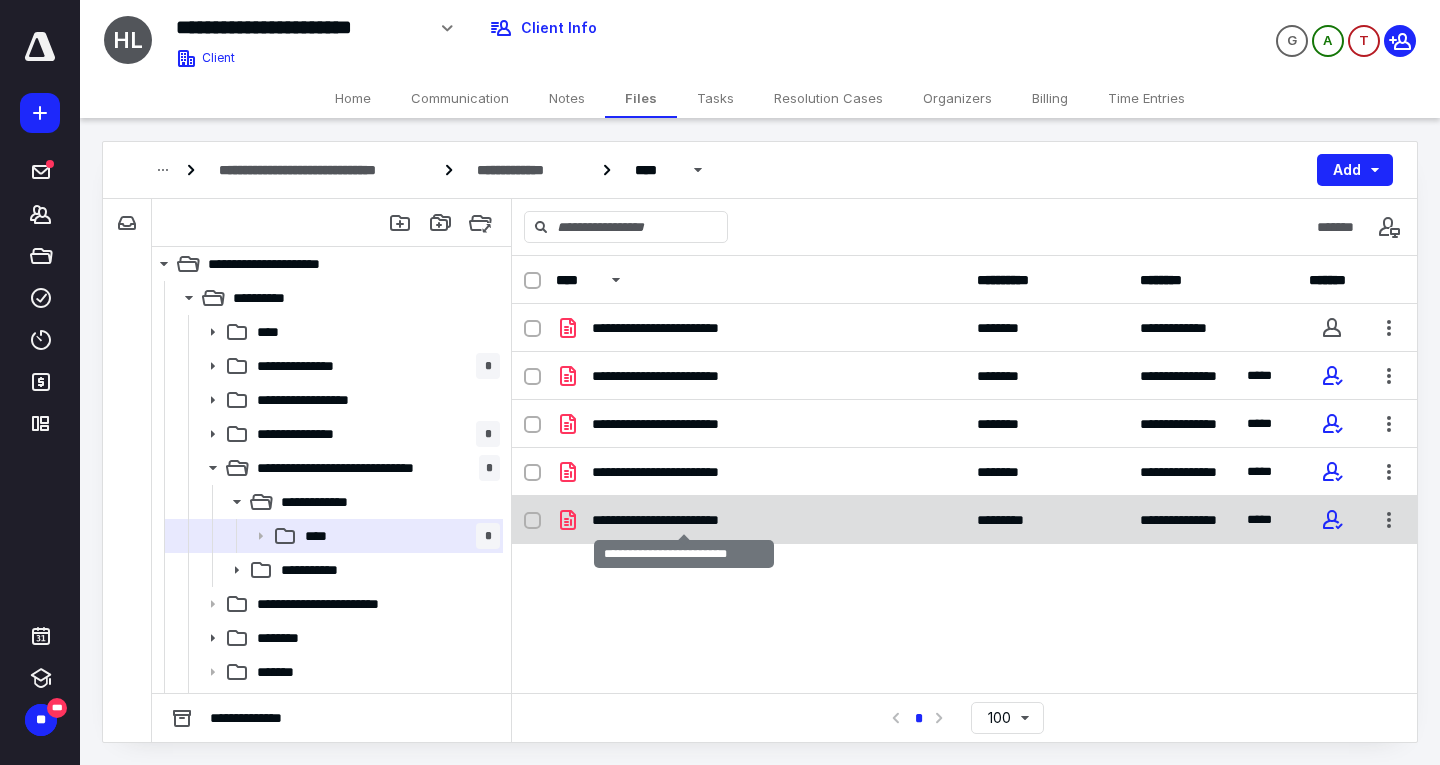 click on "**********" at bounding box center [684, 520] 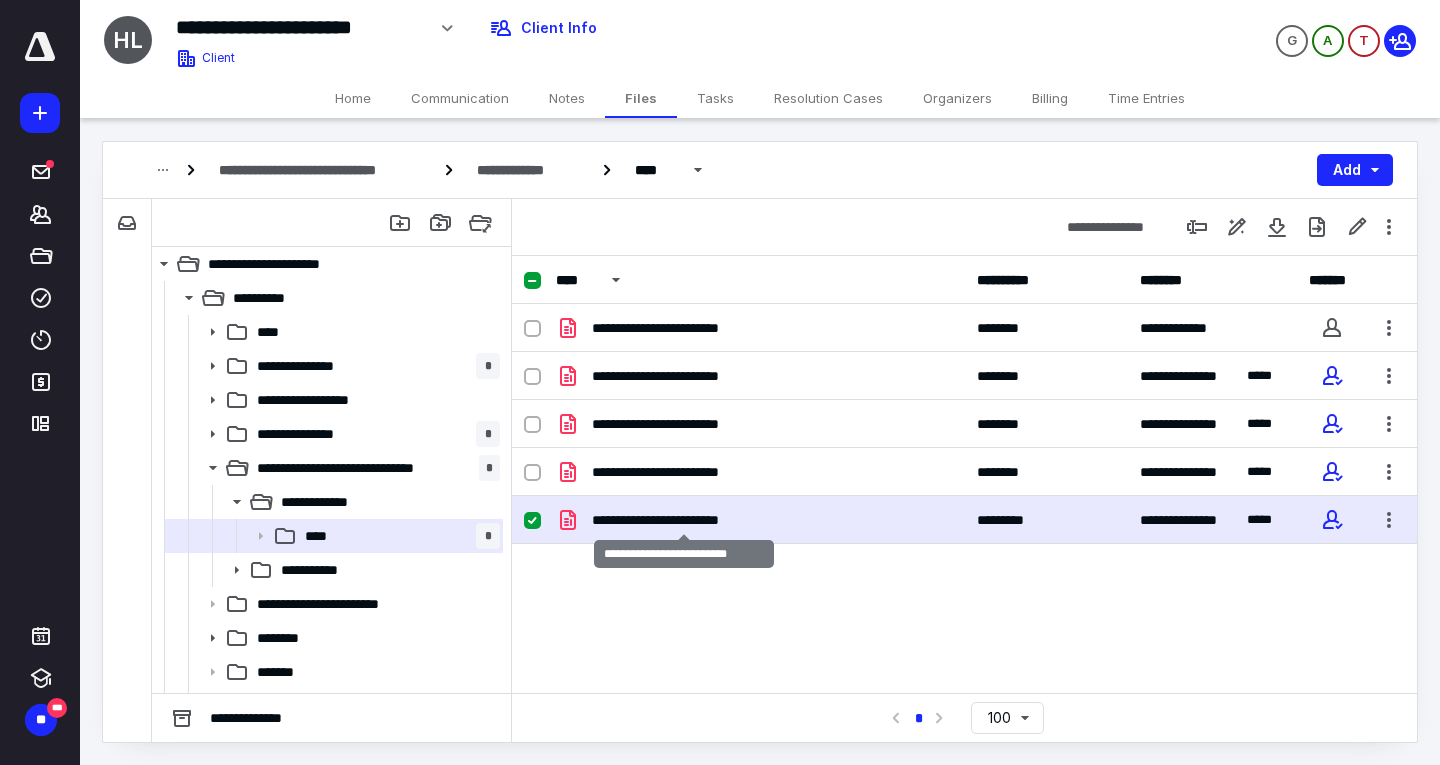 click on "**********" at bounding box center (684, 520) 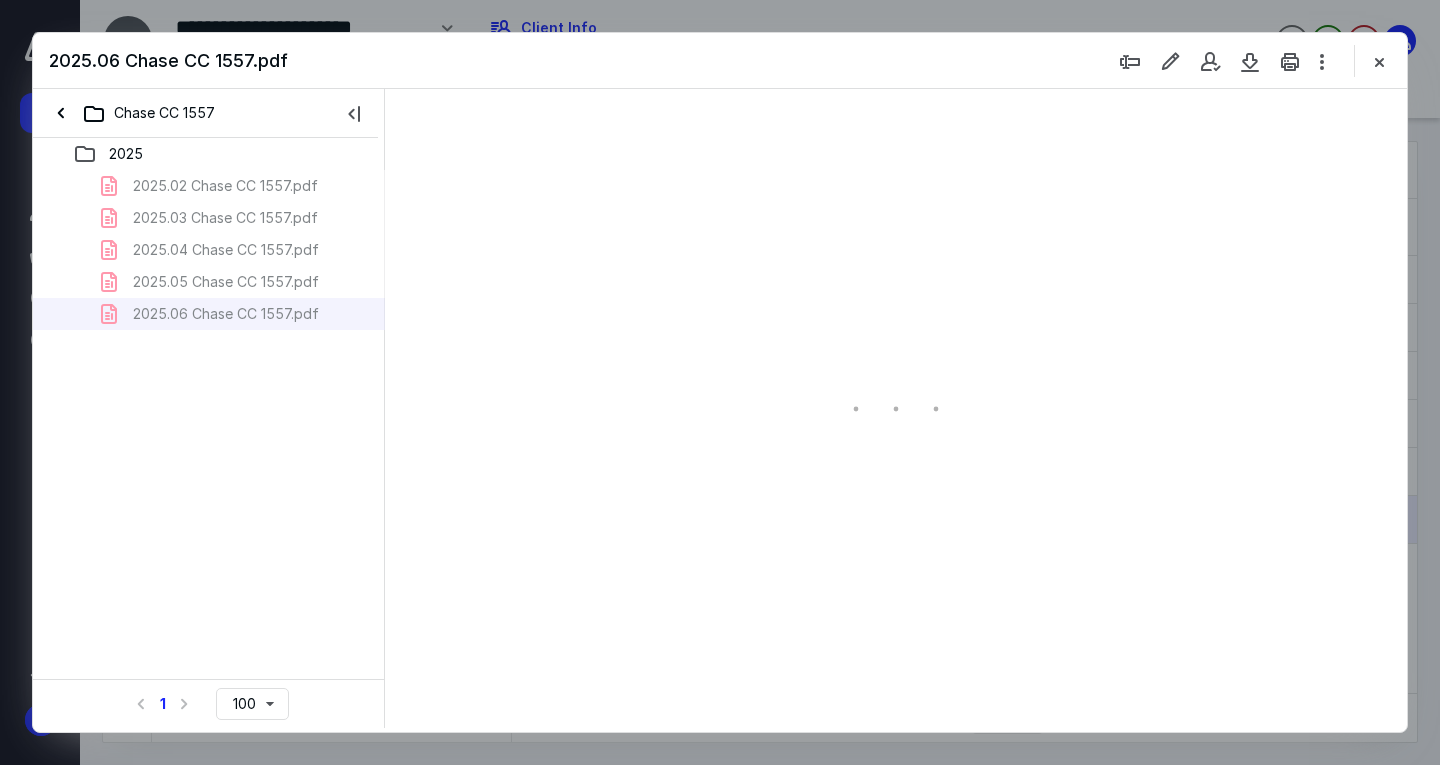 scroll, scrollTop: 0, scrollLeft: 0, axis: both 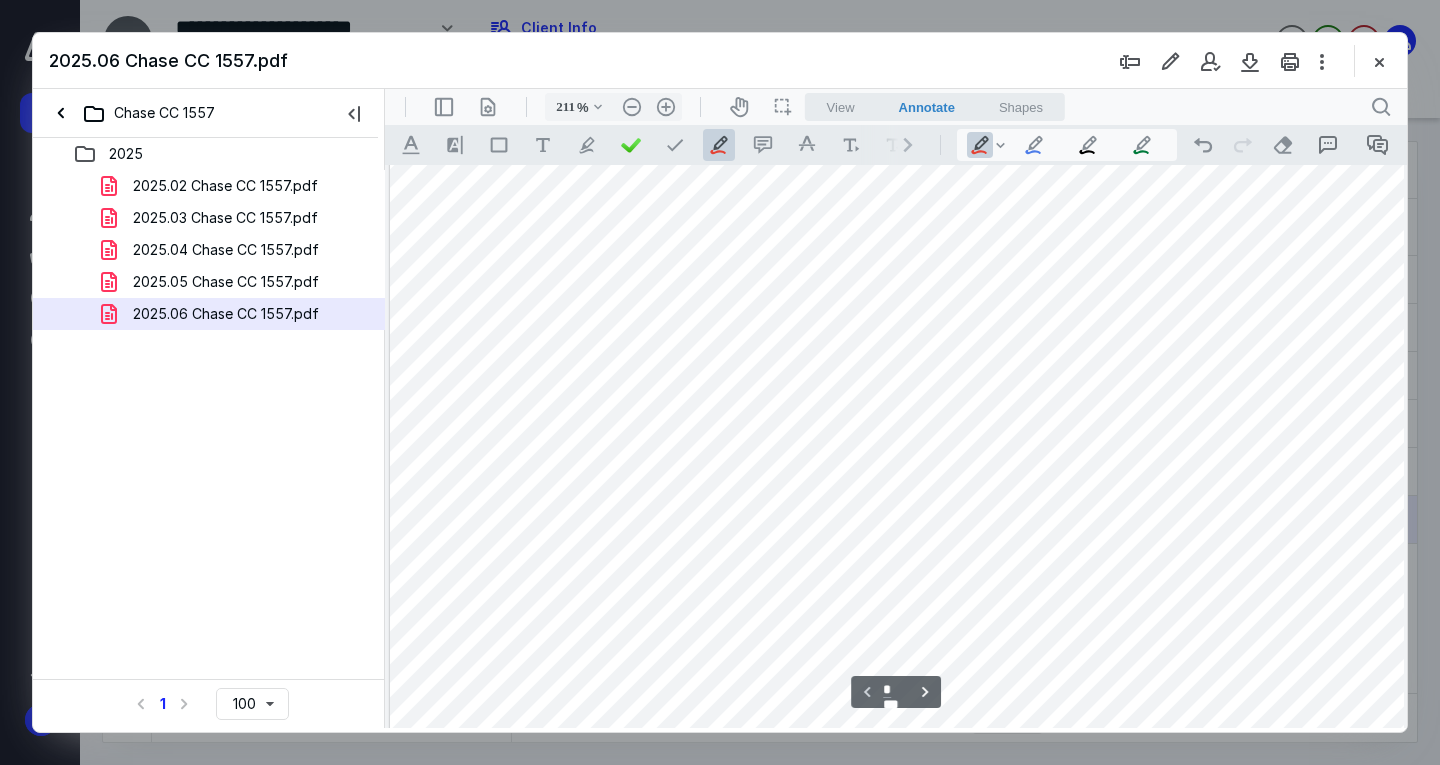 type on "86" 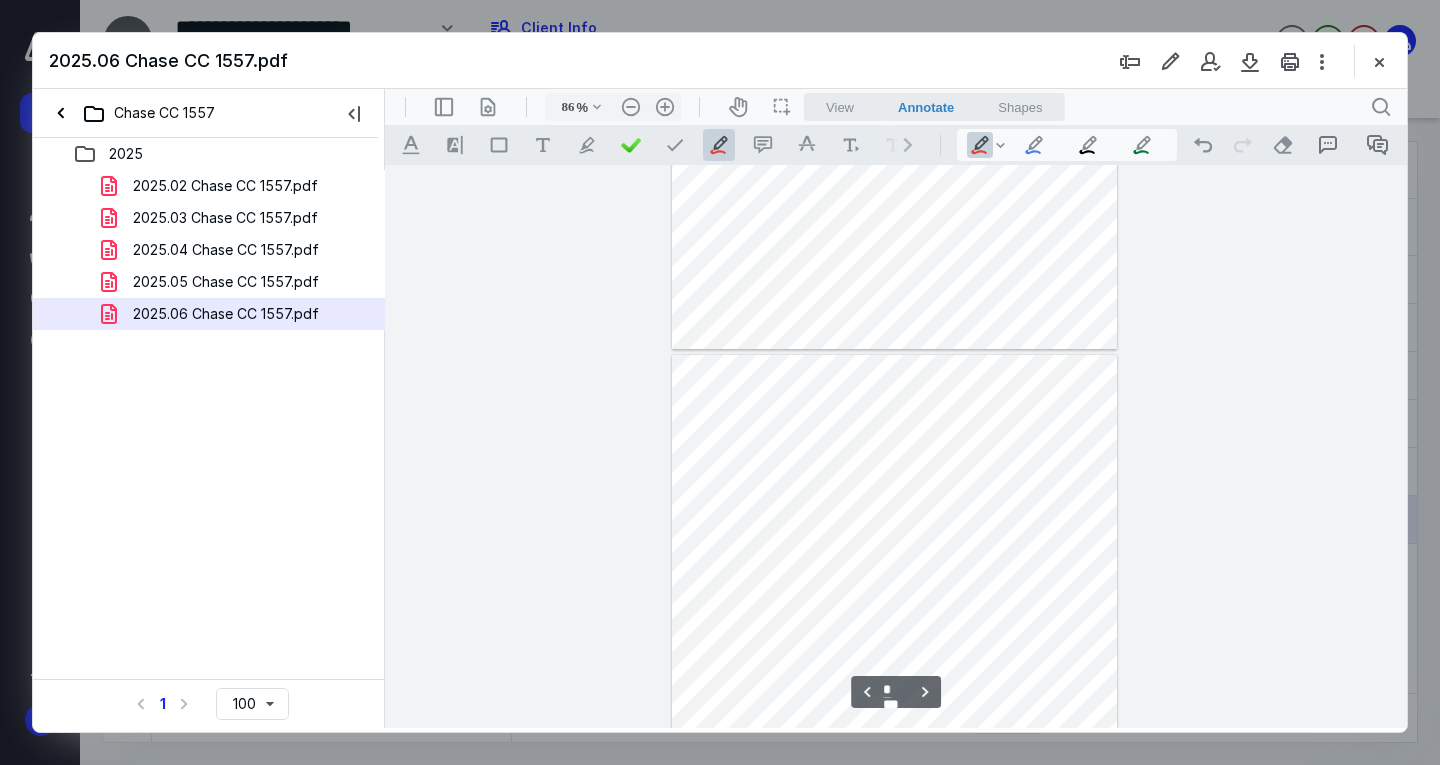 type on "*" 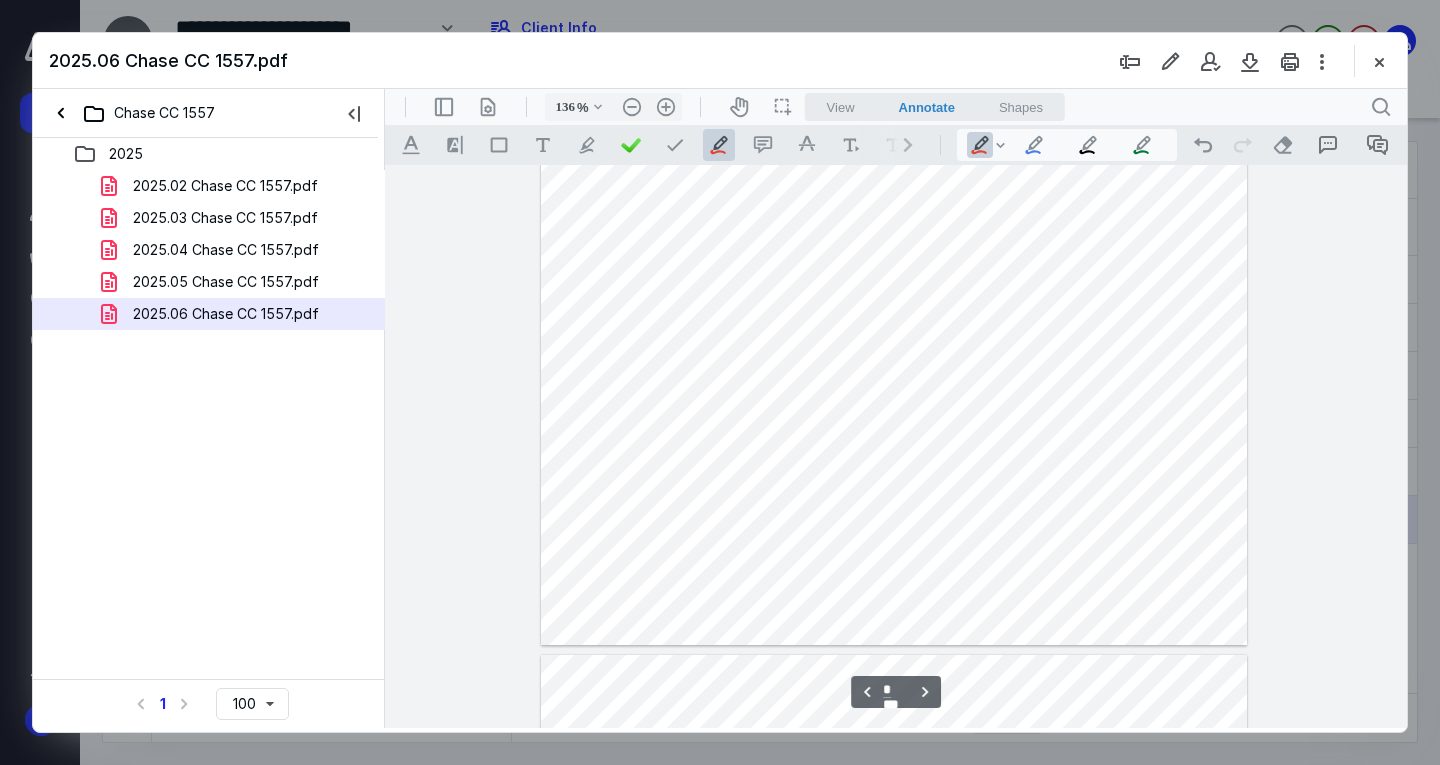 scroll, scrollTop: 3588, scrollLeft: 0, axis: vertical 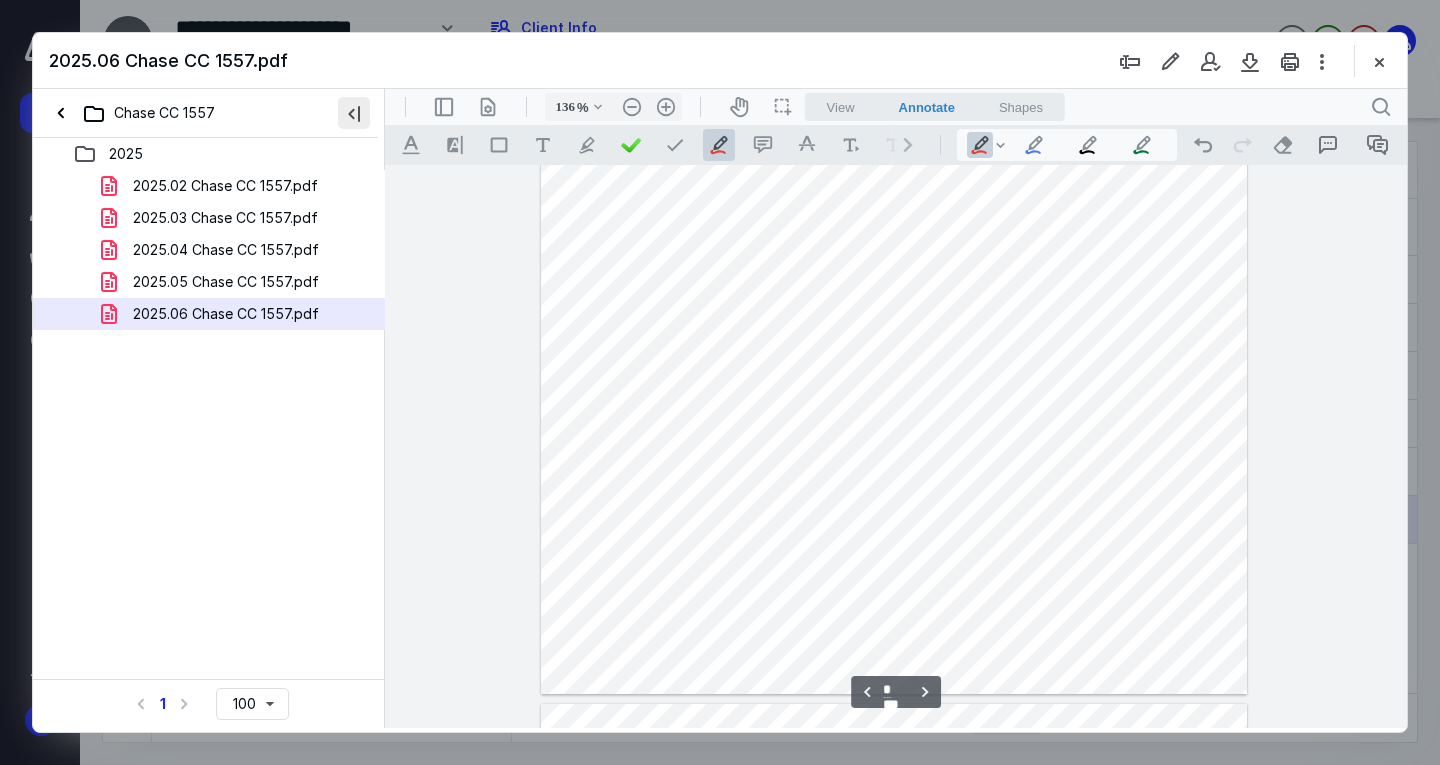click at bounding box center [354, 113] 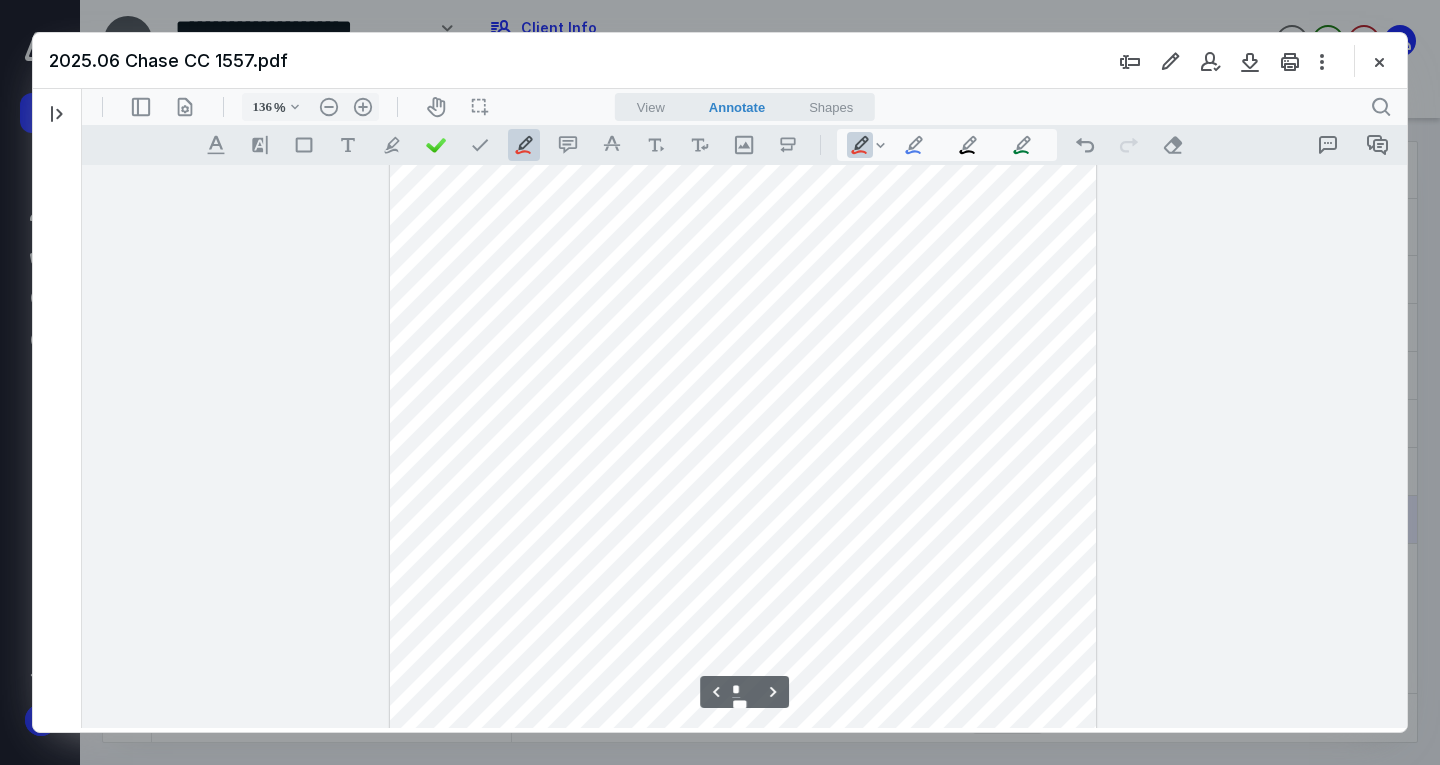type on "161" 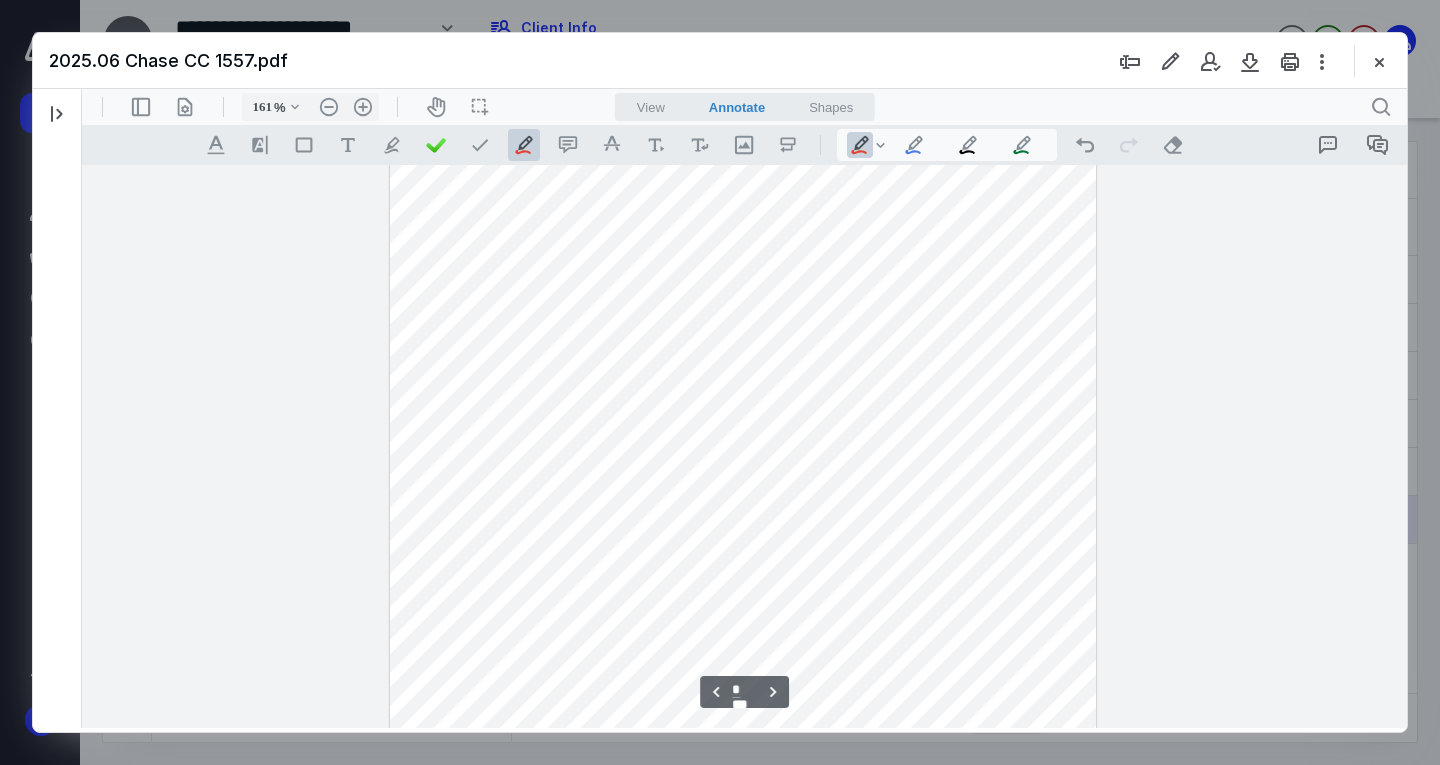 scroll, scrollTop: 4239, scrollLeft: 0, axis: vertical 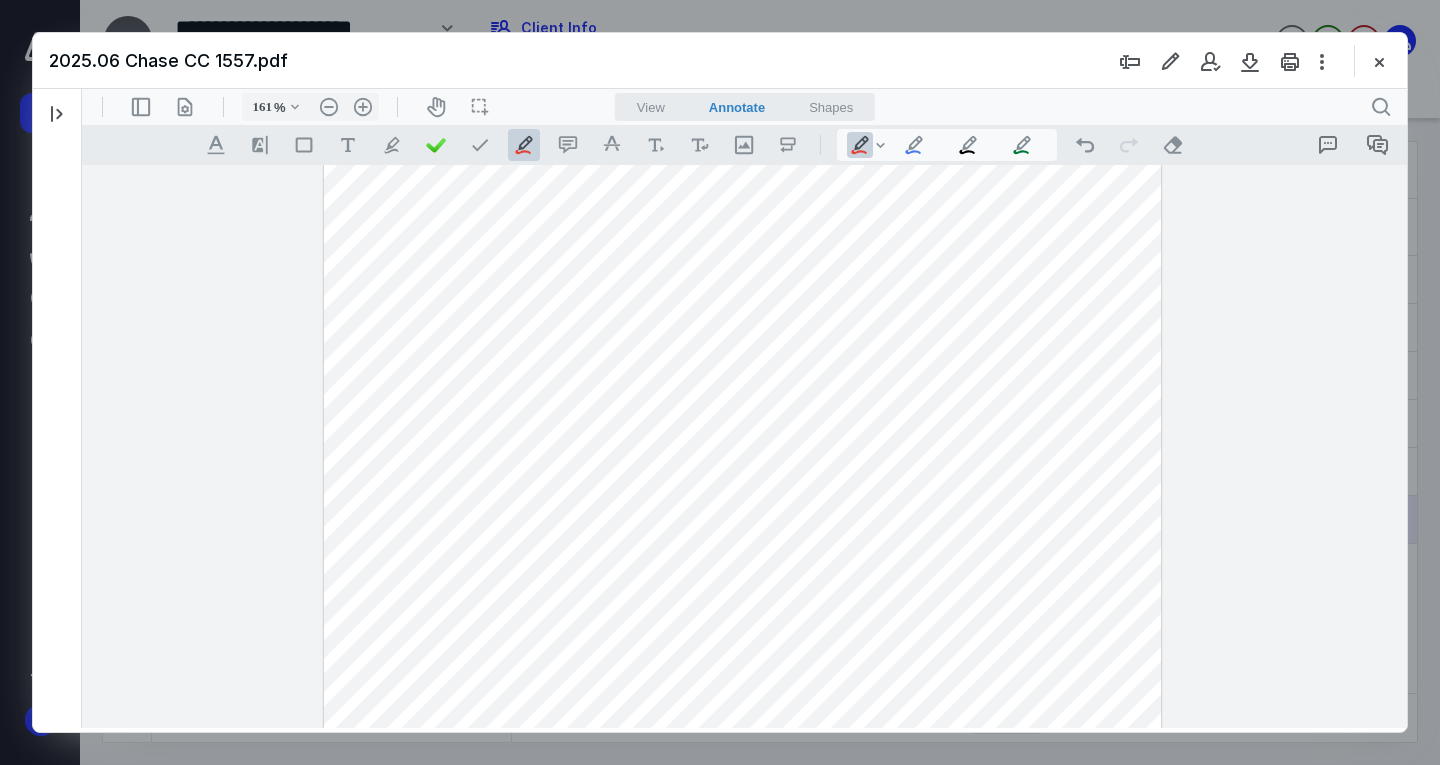 click on "2025.06 Chase CC 1557.pdf" at bounding box center (720, 61) 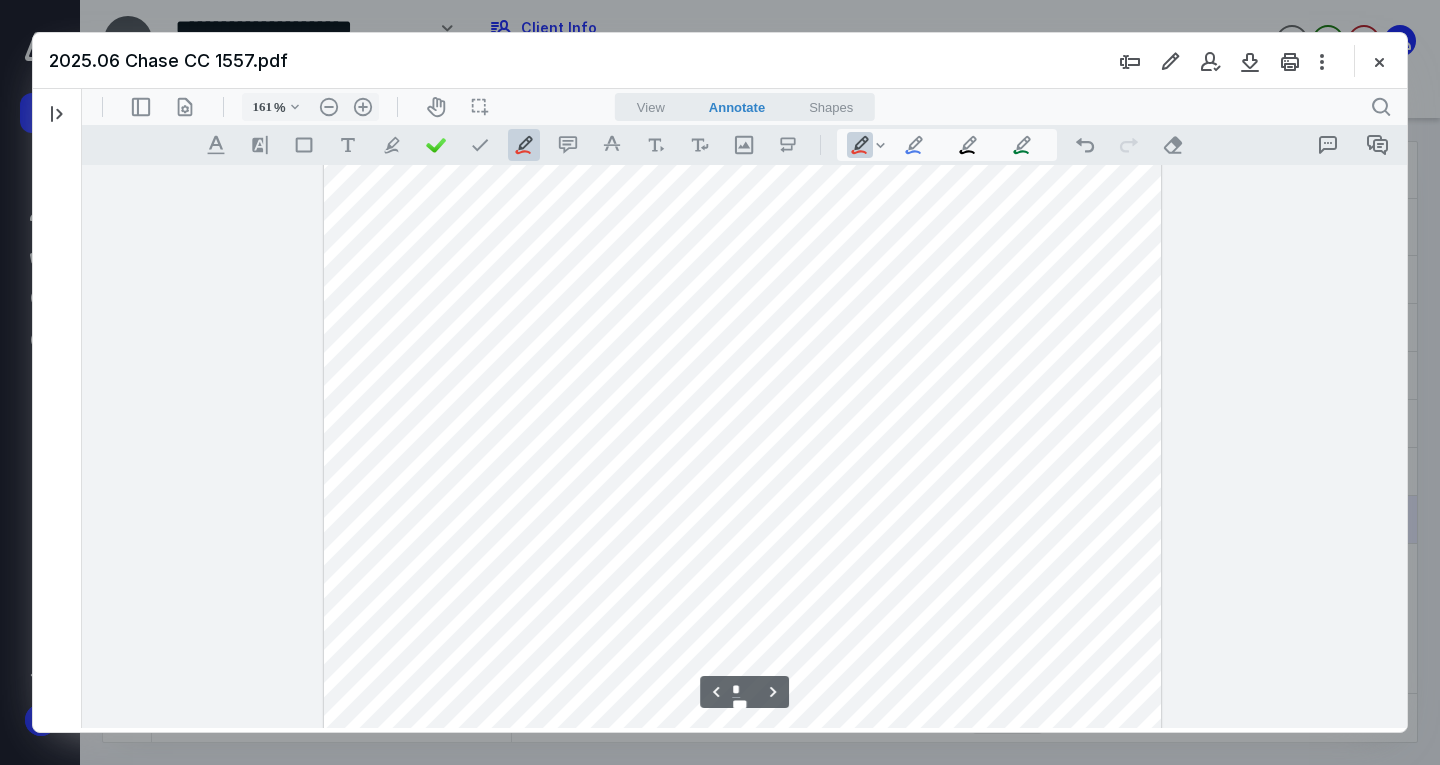 scroll, scrollTop: 4249, scrollLeft: 0, axis: vertical 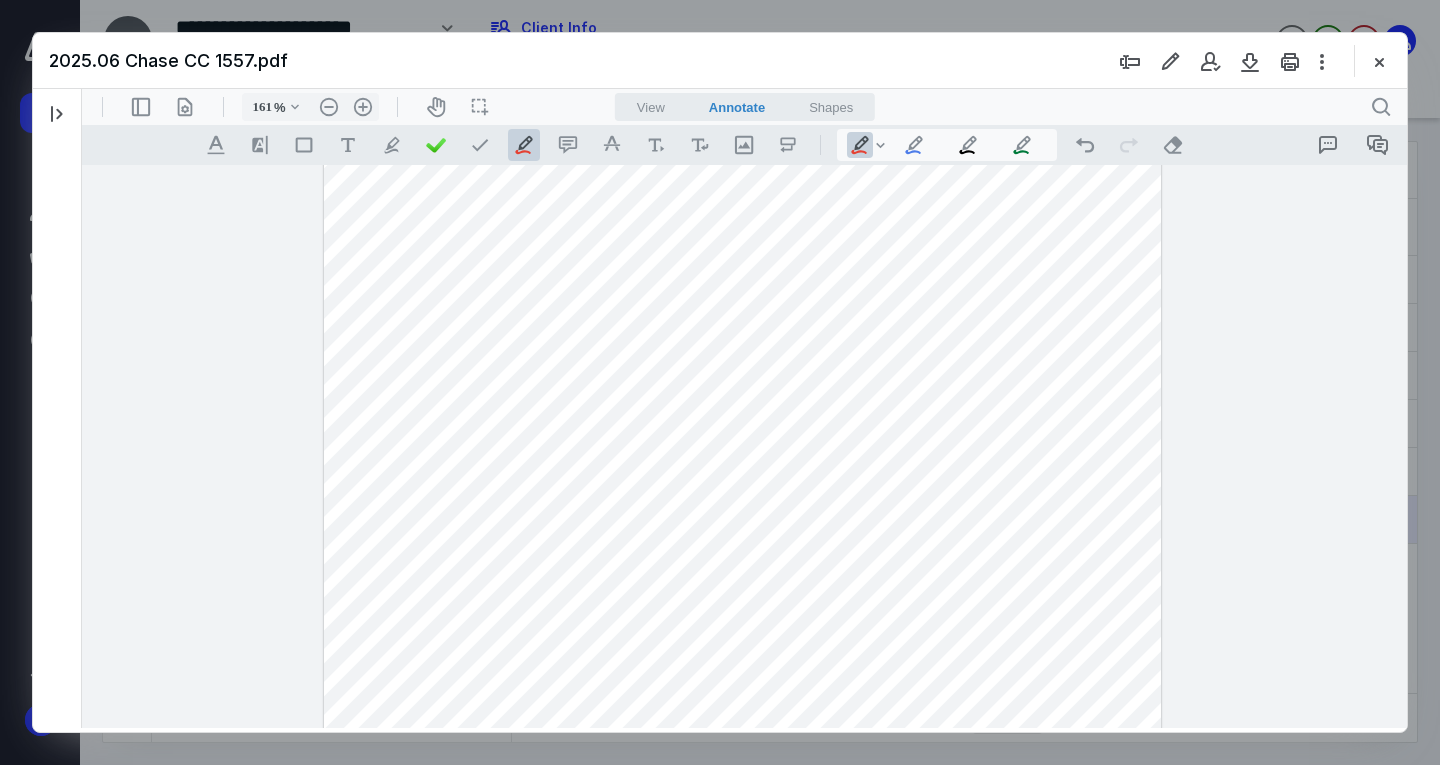 click on ".cls-1{fill:#abb0c4;} icon - header - sidebar - line .cls-1{fill:#abb0c4;} icon - header - page manipulation - line 161 % .cls-1{fill:#abb0c4;} icon - chevron - down .cls-1{fill:#abb0c4;} icon - header - zoom - out - line Current zoom is   161 % .cls-1{fill:#abb0c4;} icon - header - zoom - in - line icon-header-pan20 icon / operation / multi select View Annotate Shapes Annotate .cls-1{fill:#abb0c4;} icon - chevron - down View Annotate Shapes .cls-1{fill:#abb0c4;} icon - header - search" at bounding box center (744, 107) 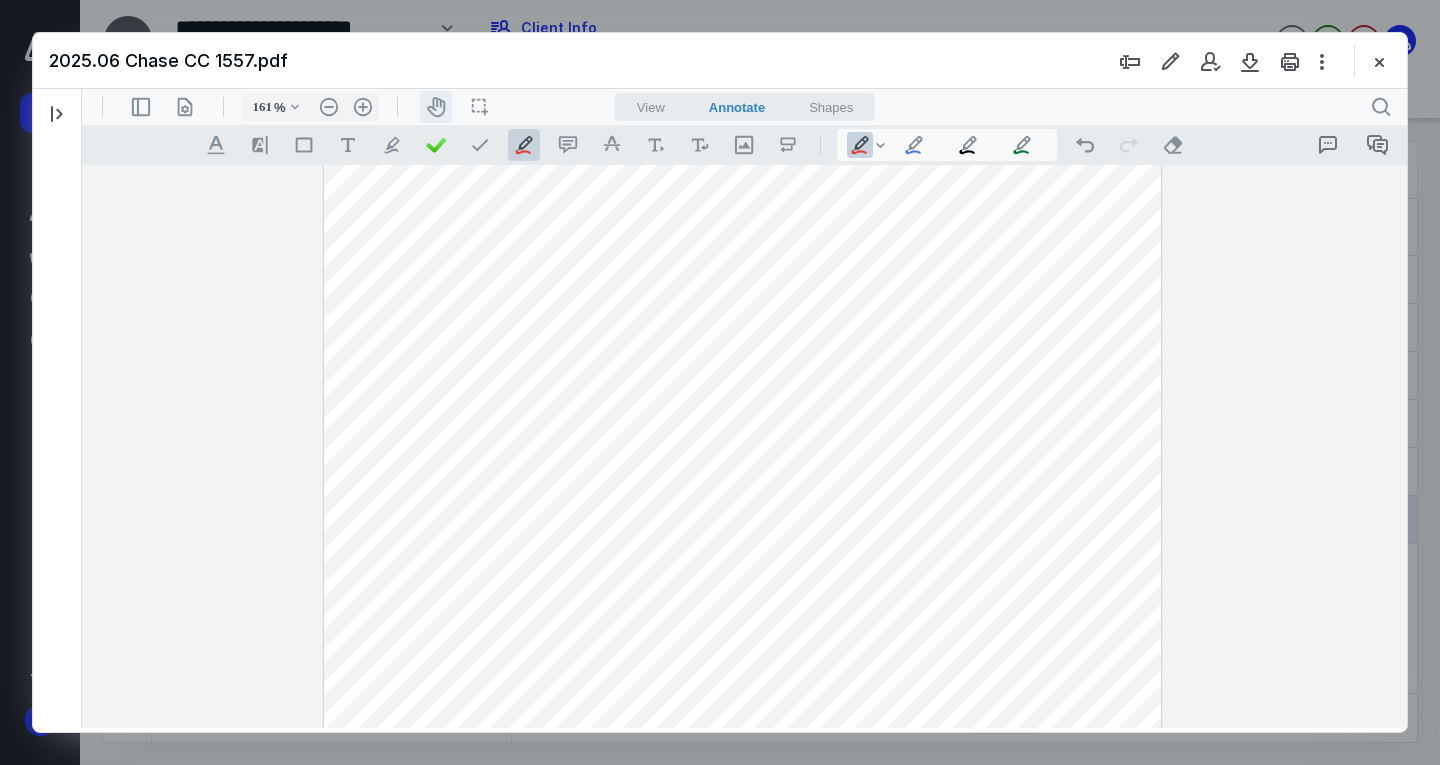 click on "icon-header-pan20" at bounding box center (436, 107) 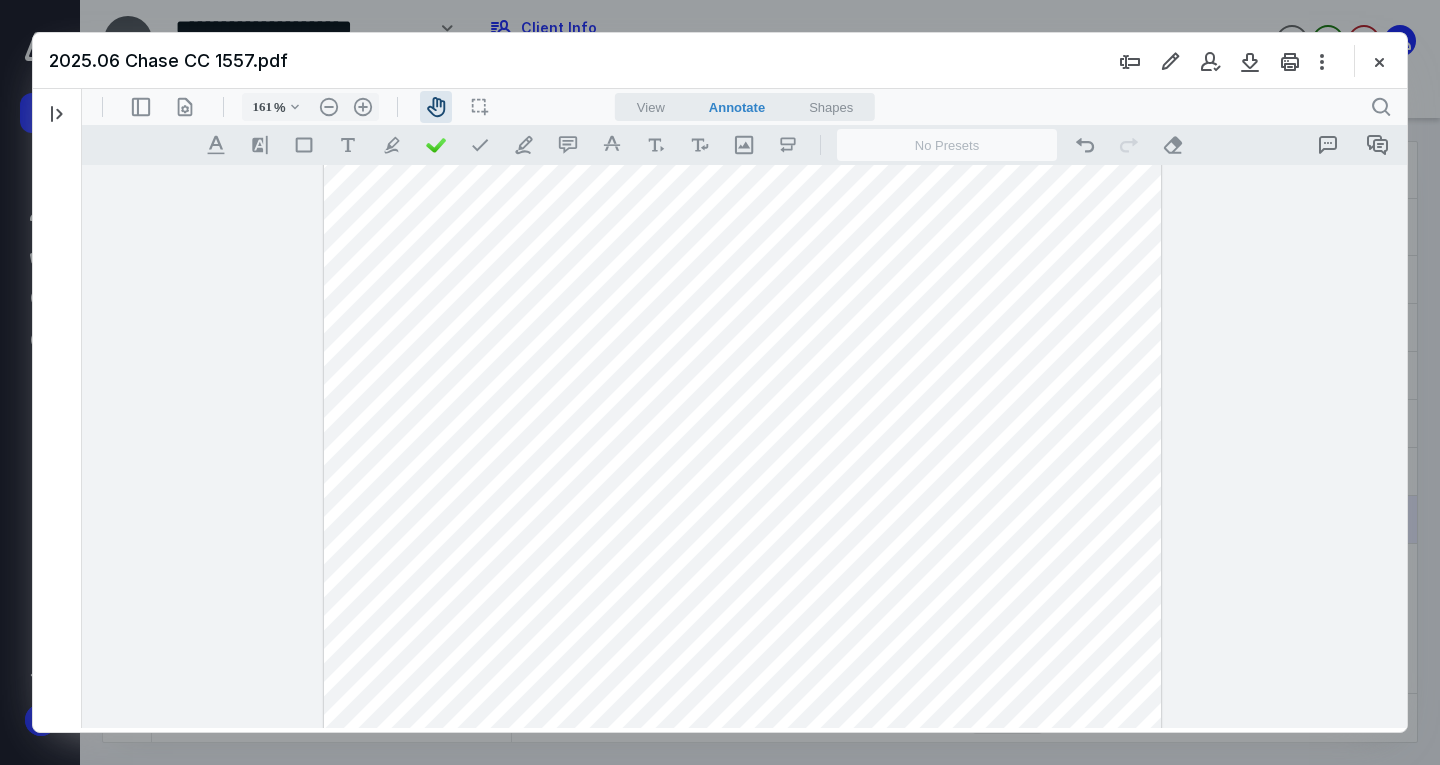 click at bounding box center [742, -14] 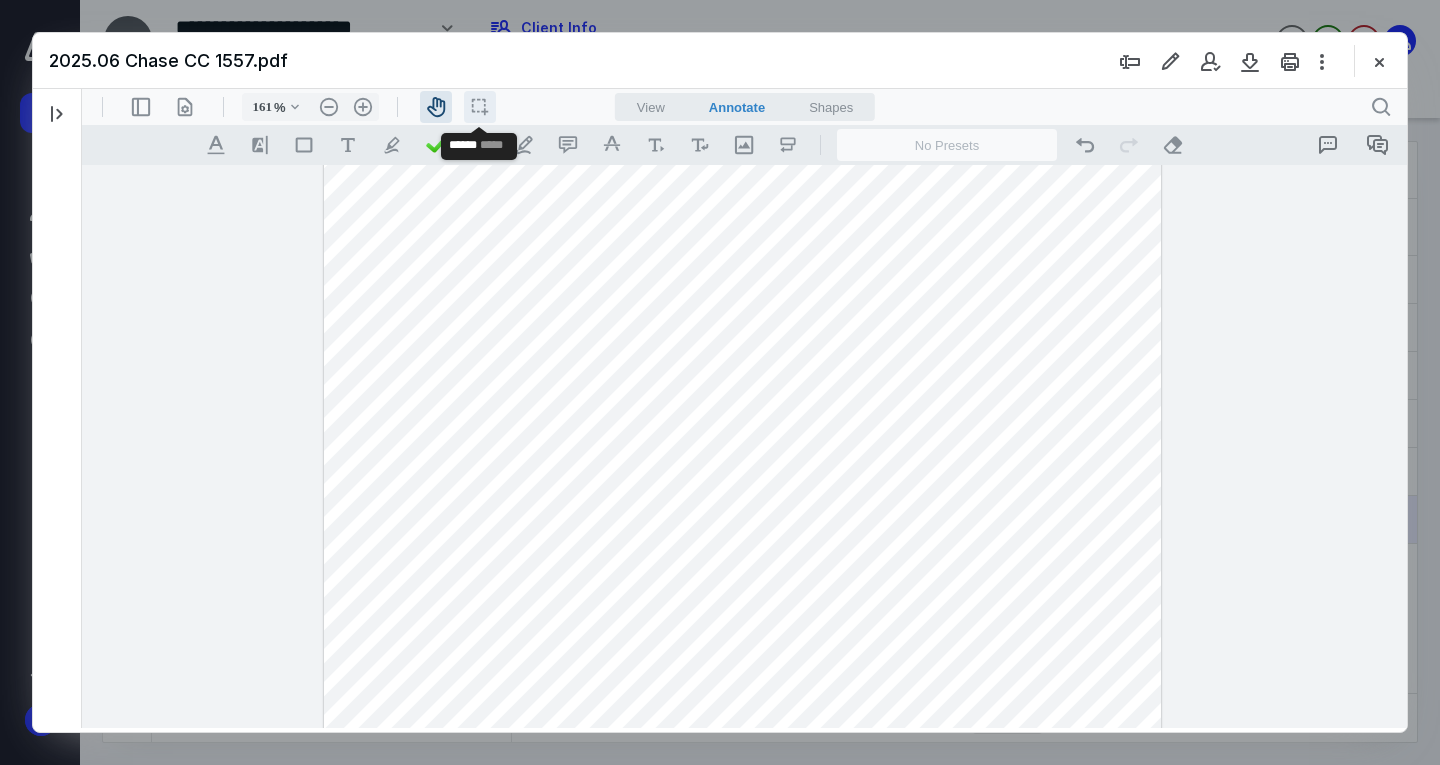 click on "icon / operation / multi select" at bounding box center [480, 107] 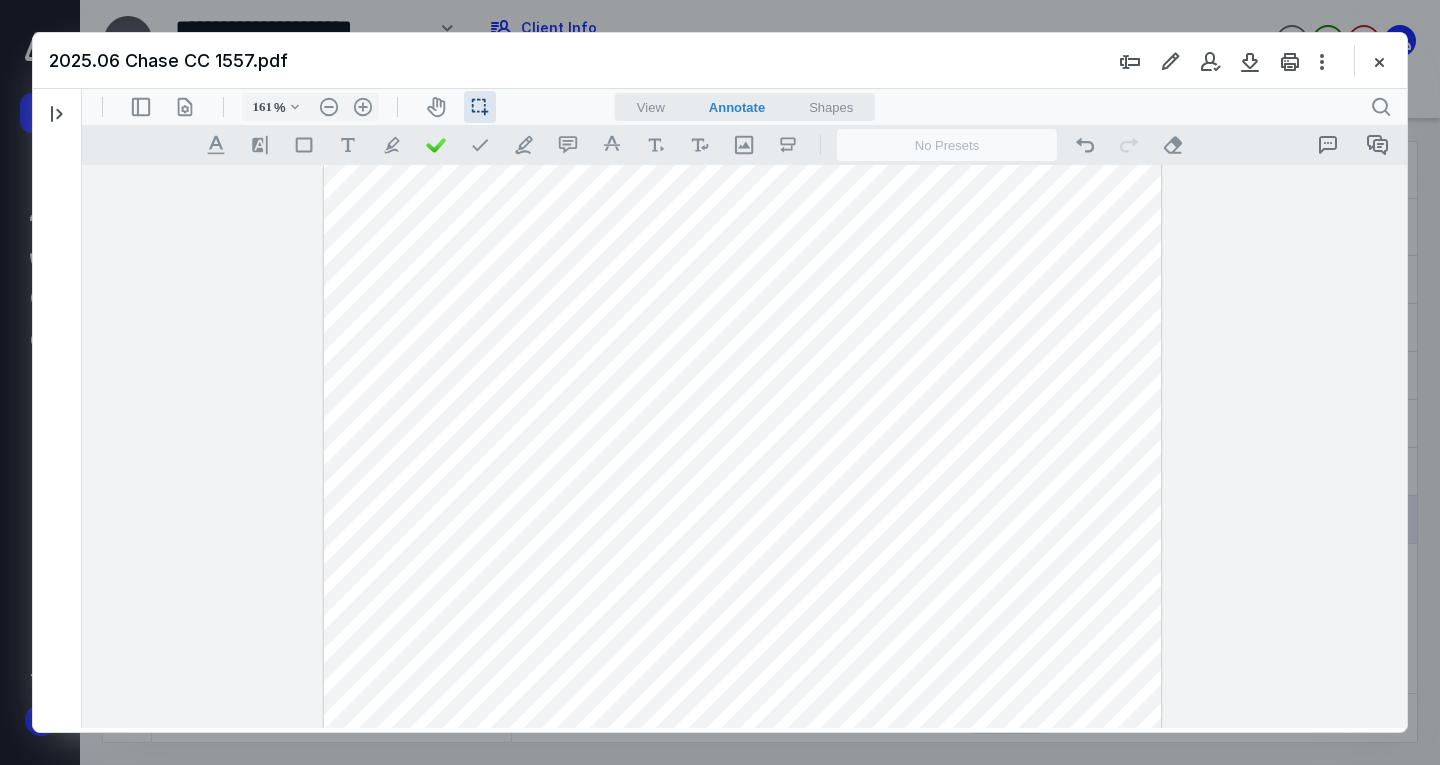 drag, startPoint x: 502, startPoint y: 343, endPoint x: 759, endPoint y: 349, distance: 257.07004 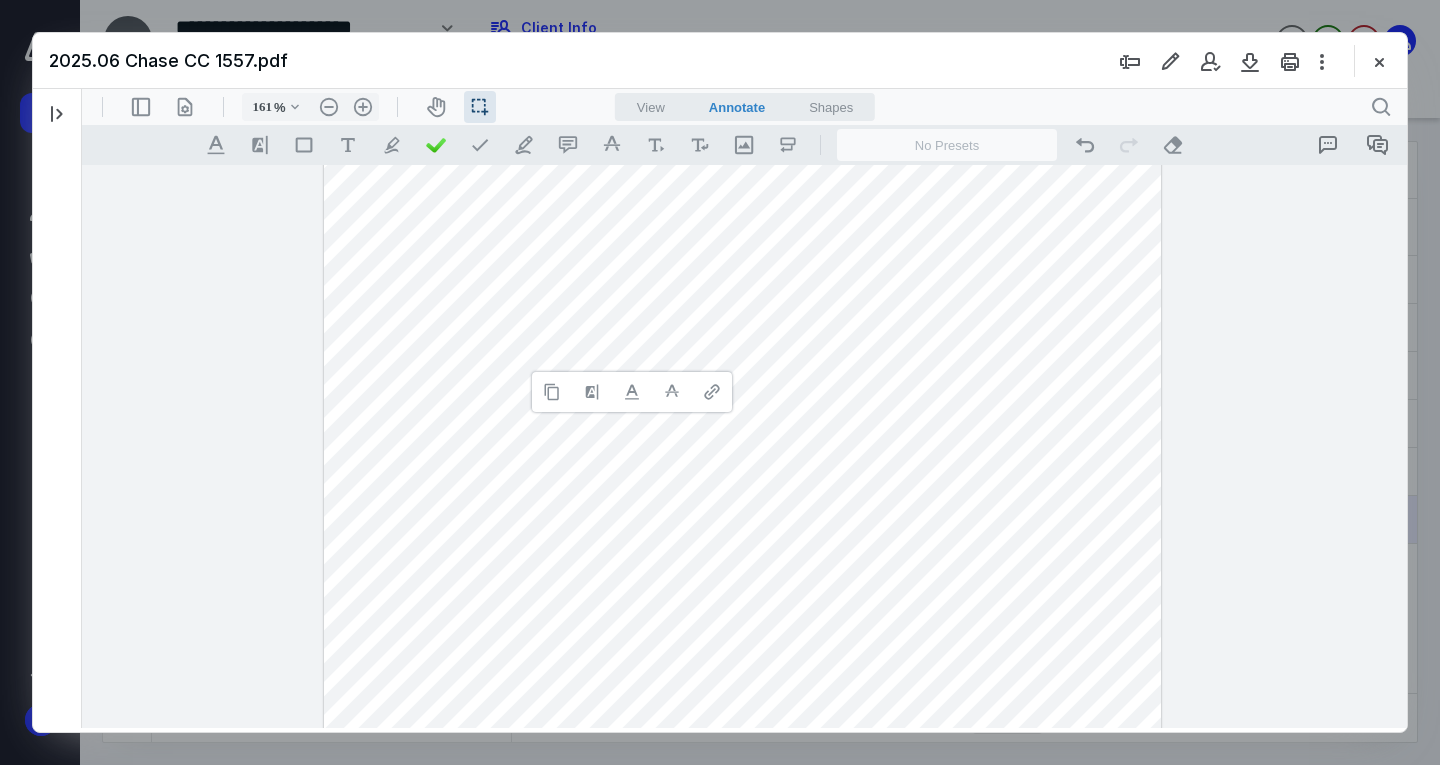 type 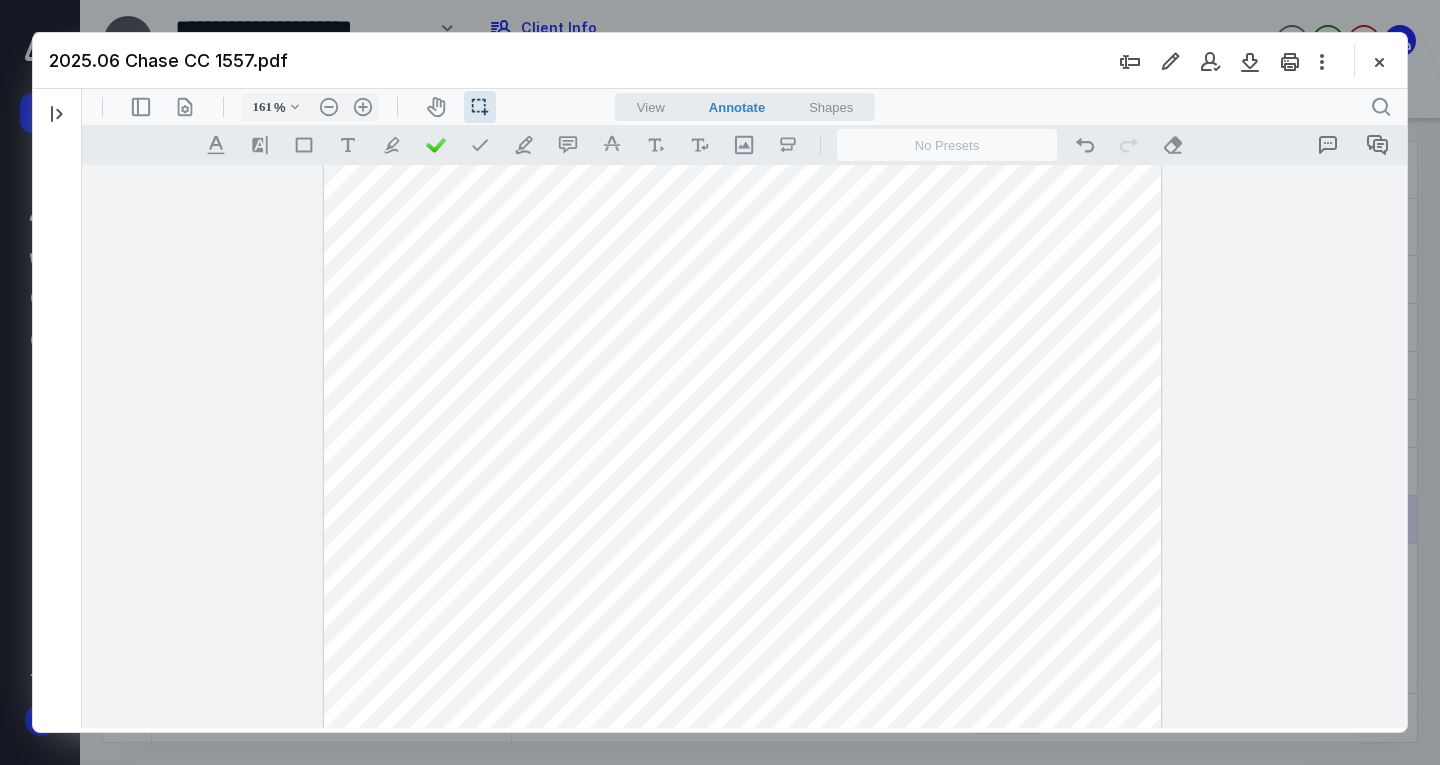 click at bounding box center [742, -14] 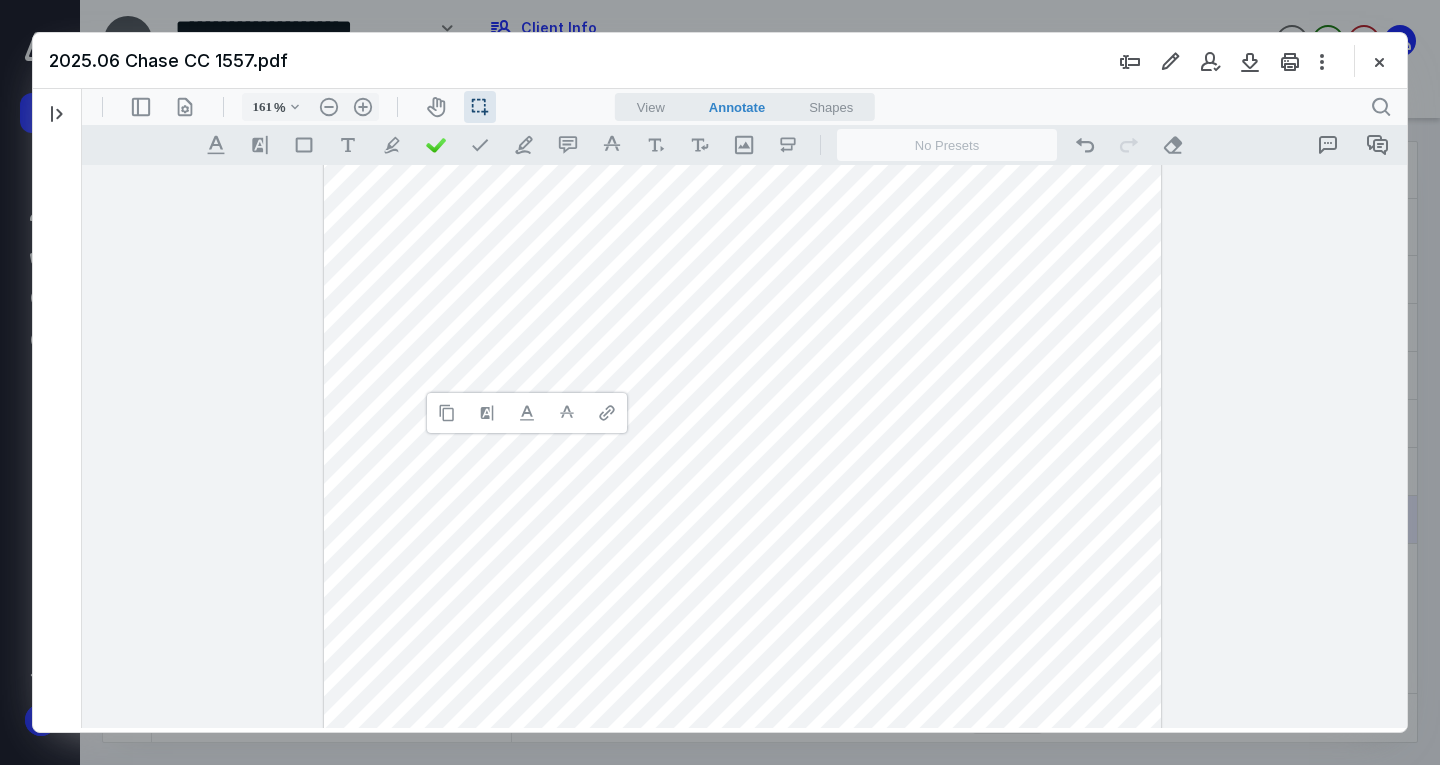 type 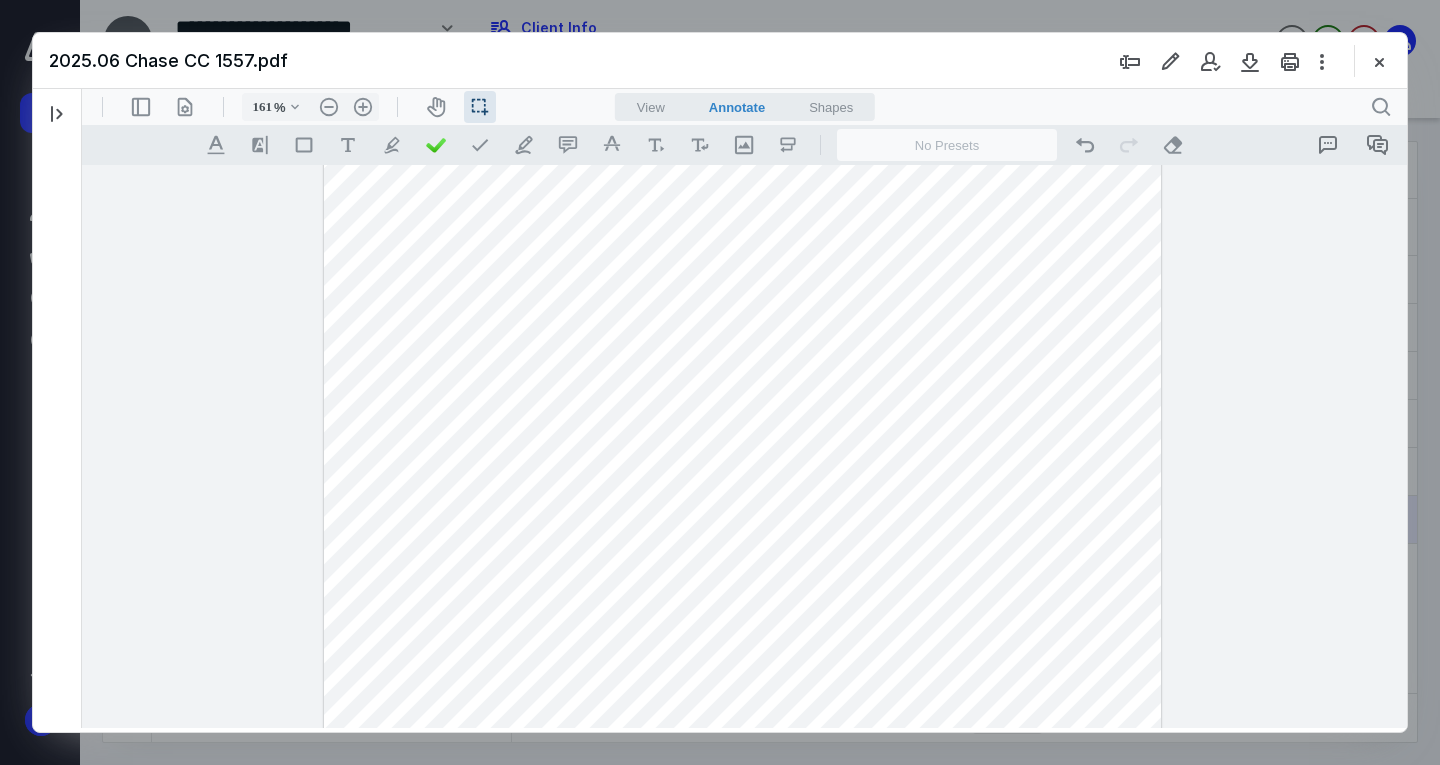 click at bounding box center (742, -14) 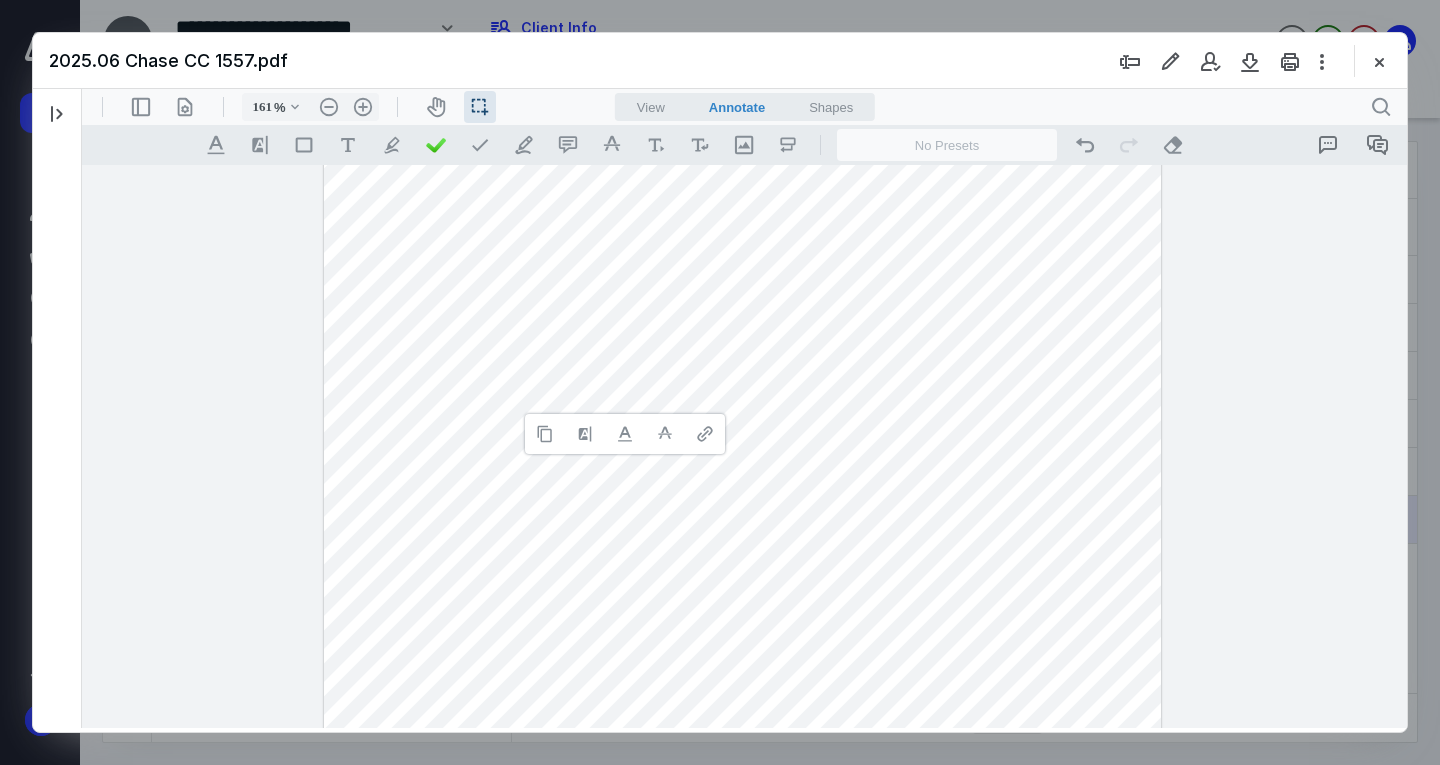 type 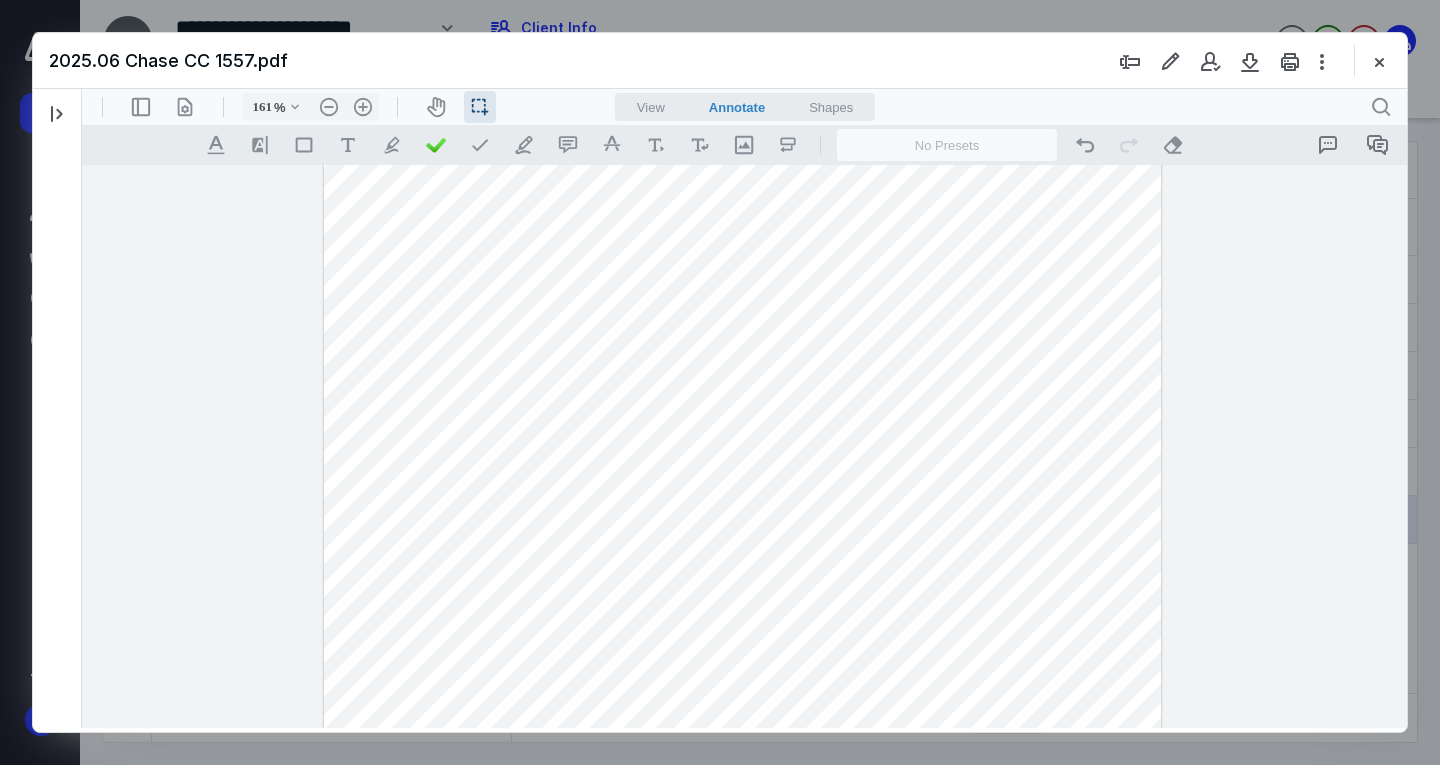 drag, startPoint x: 498, startPoint y: 410, endPoint x: 553, endPoint y: 408, distance: 55.03635 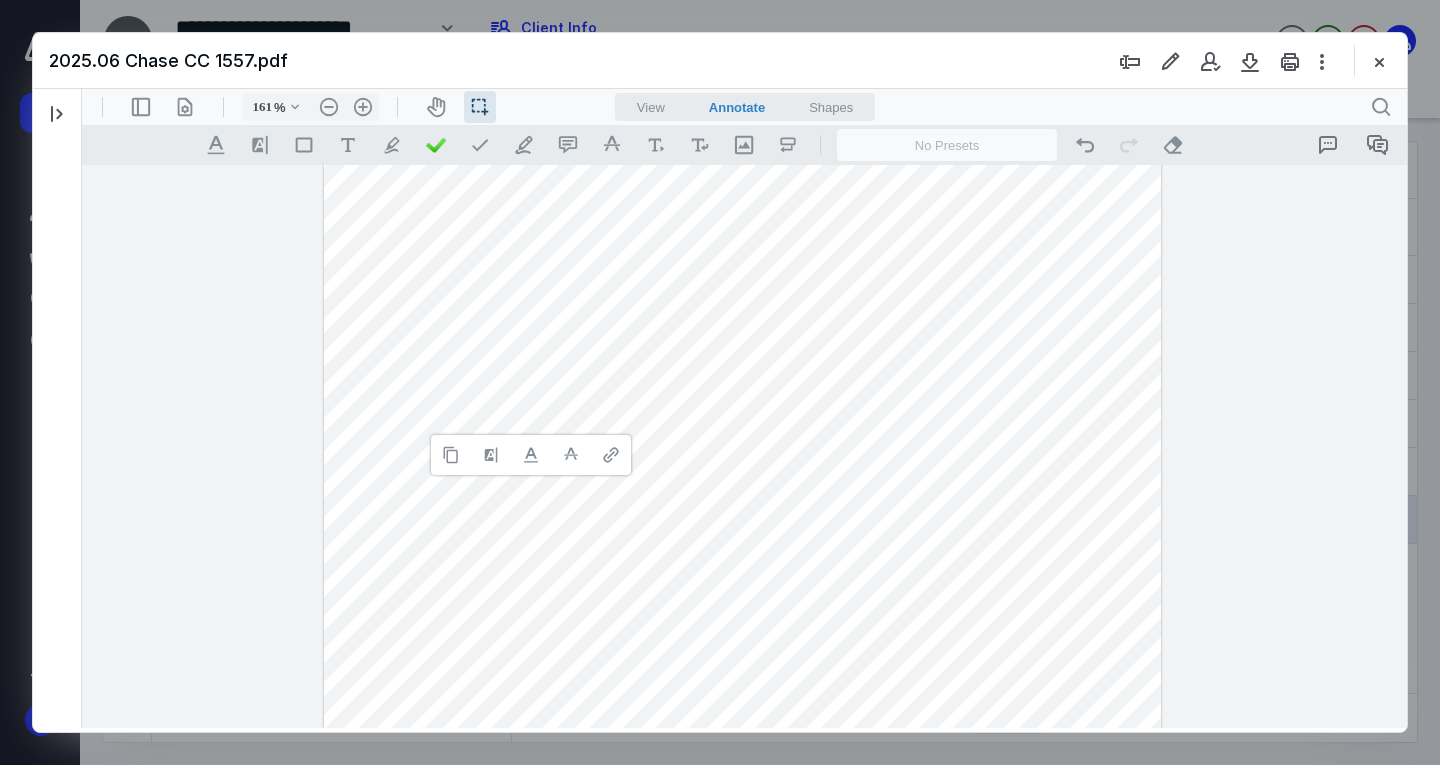 type 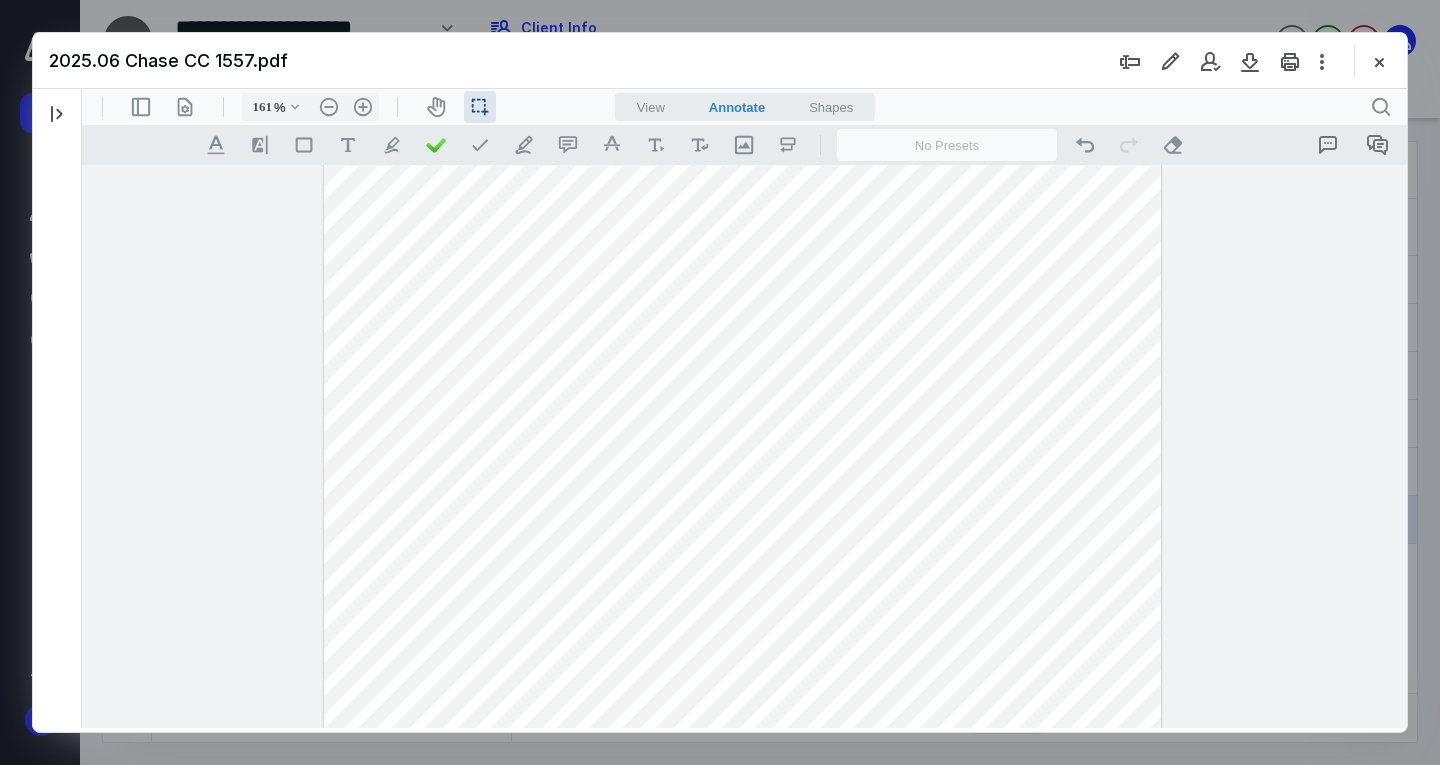 drag, startPoint x: 496, startPoint y: 428, endPoint x: 569, endPoint y: 433, distance: 73.171036 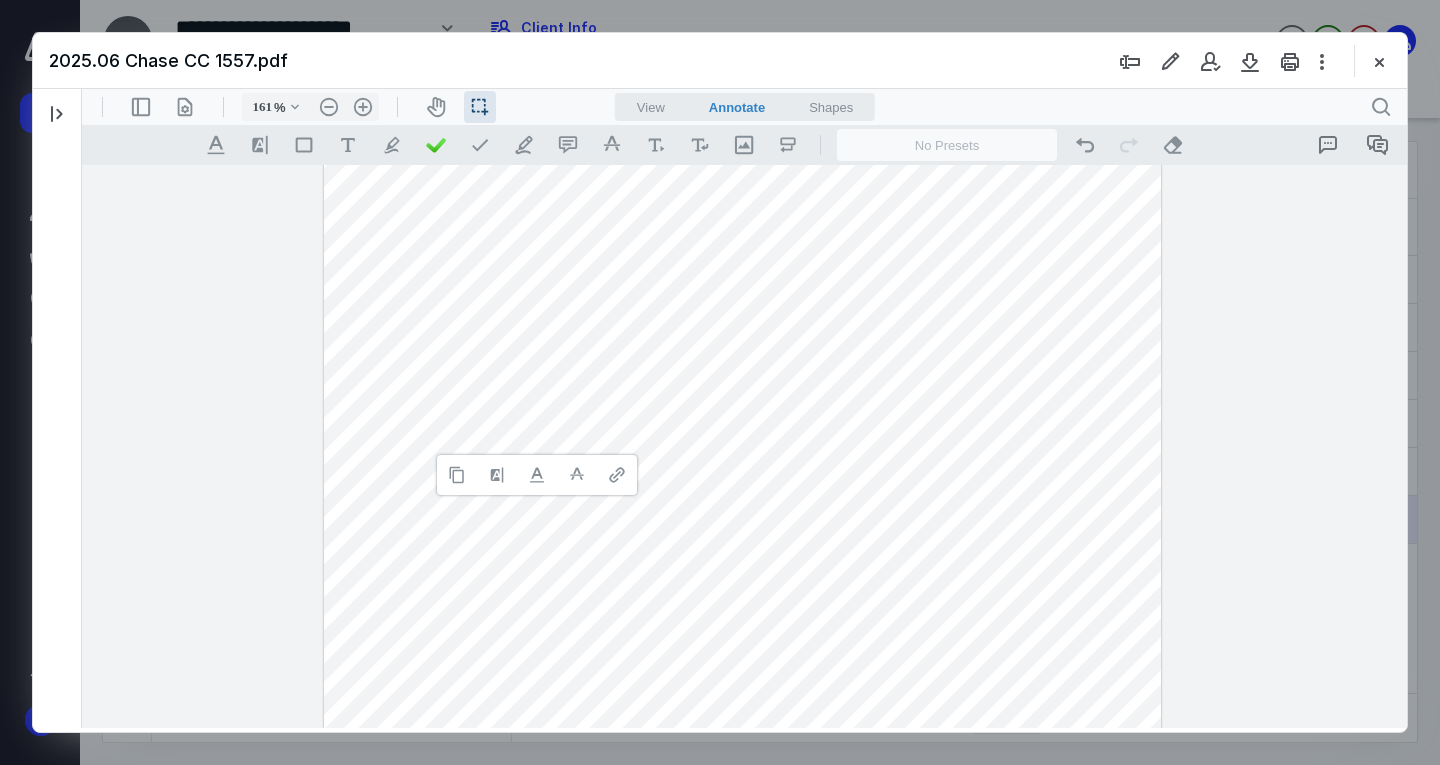 type 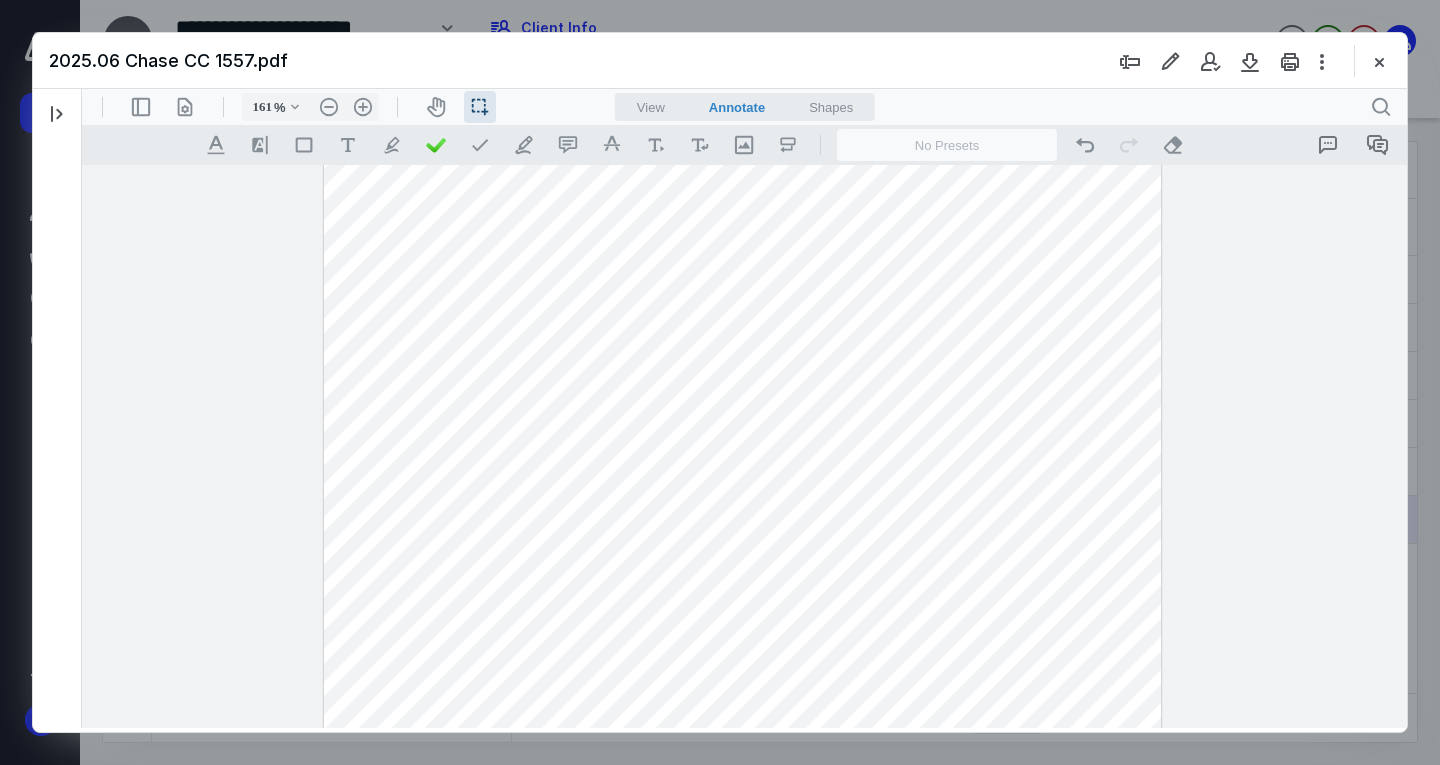 click at bounding box center (742, -14) 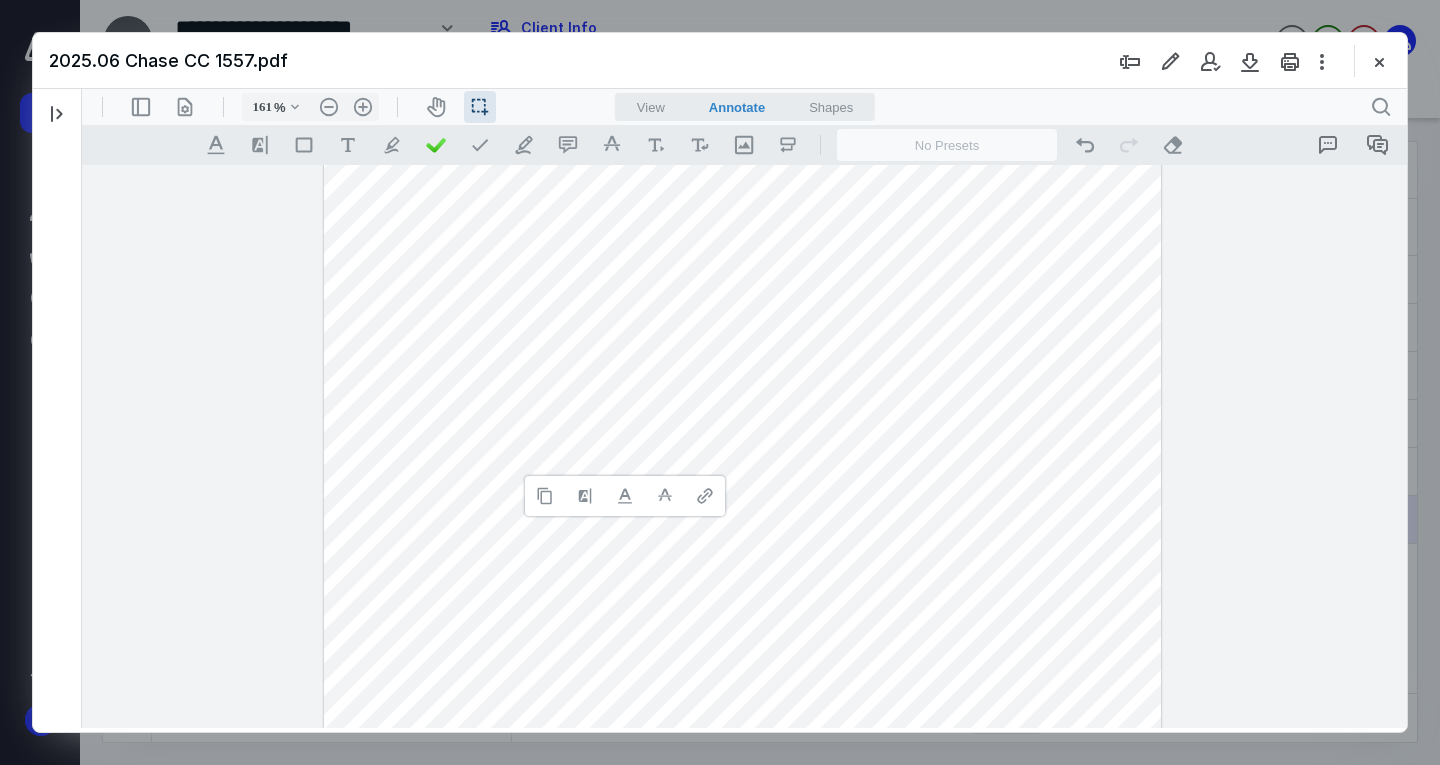 type 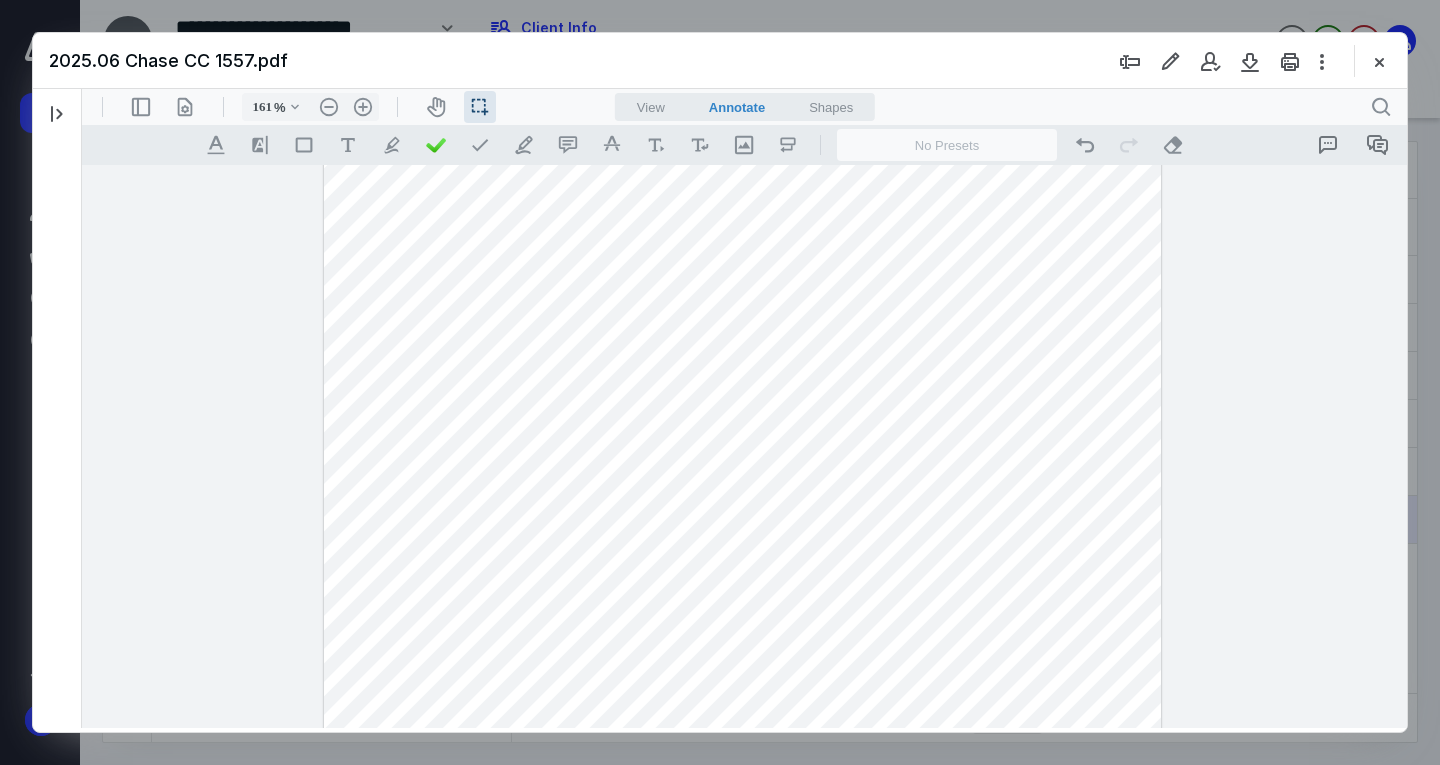 drag, startPoint x: 501, startPoint y: 472, endPoint x: 627, endPoint y: 490, distance: 127.27922 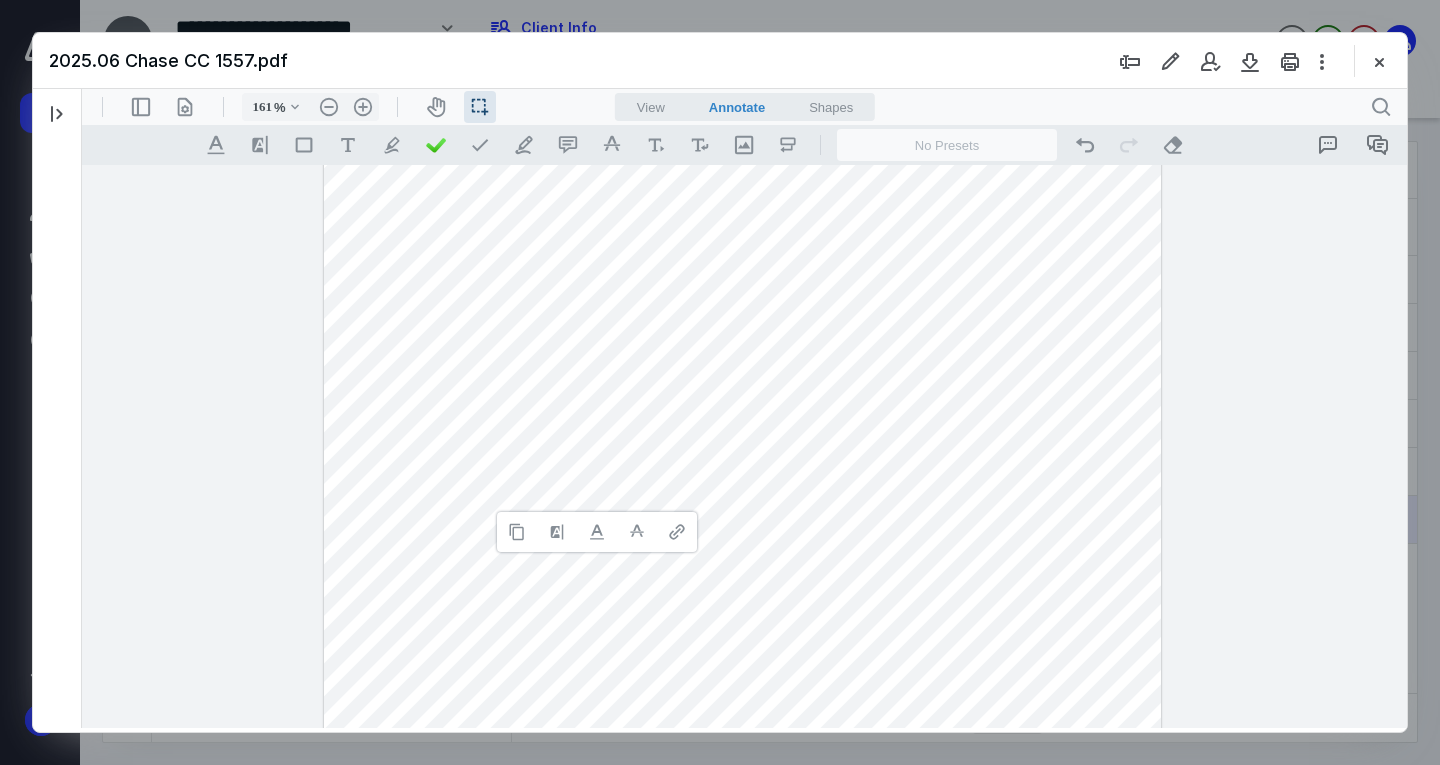 type 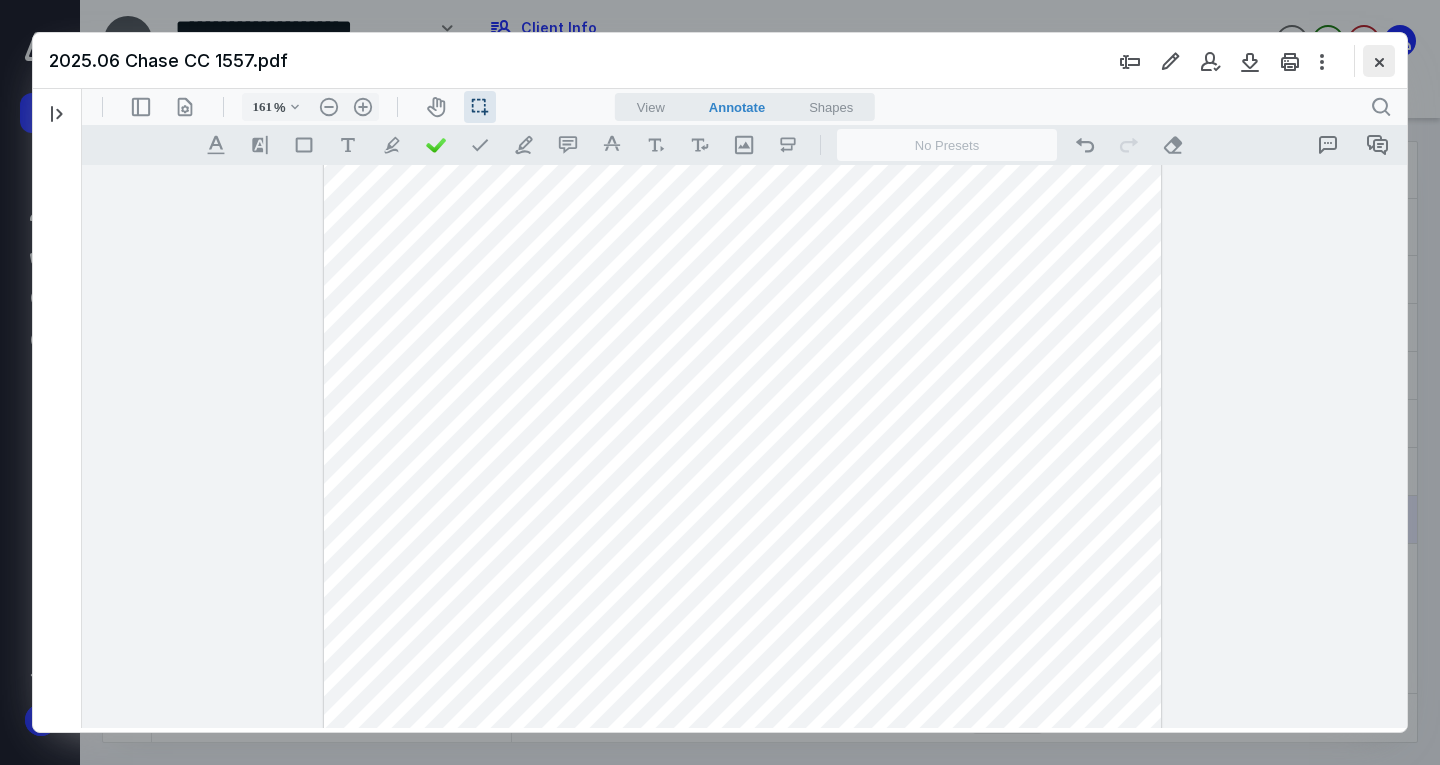 click at bounding box center (1379, 61) 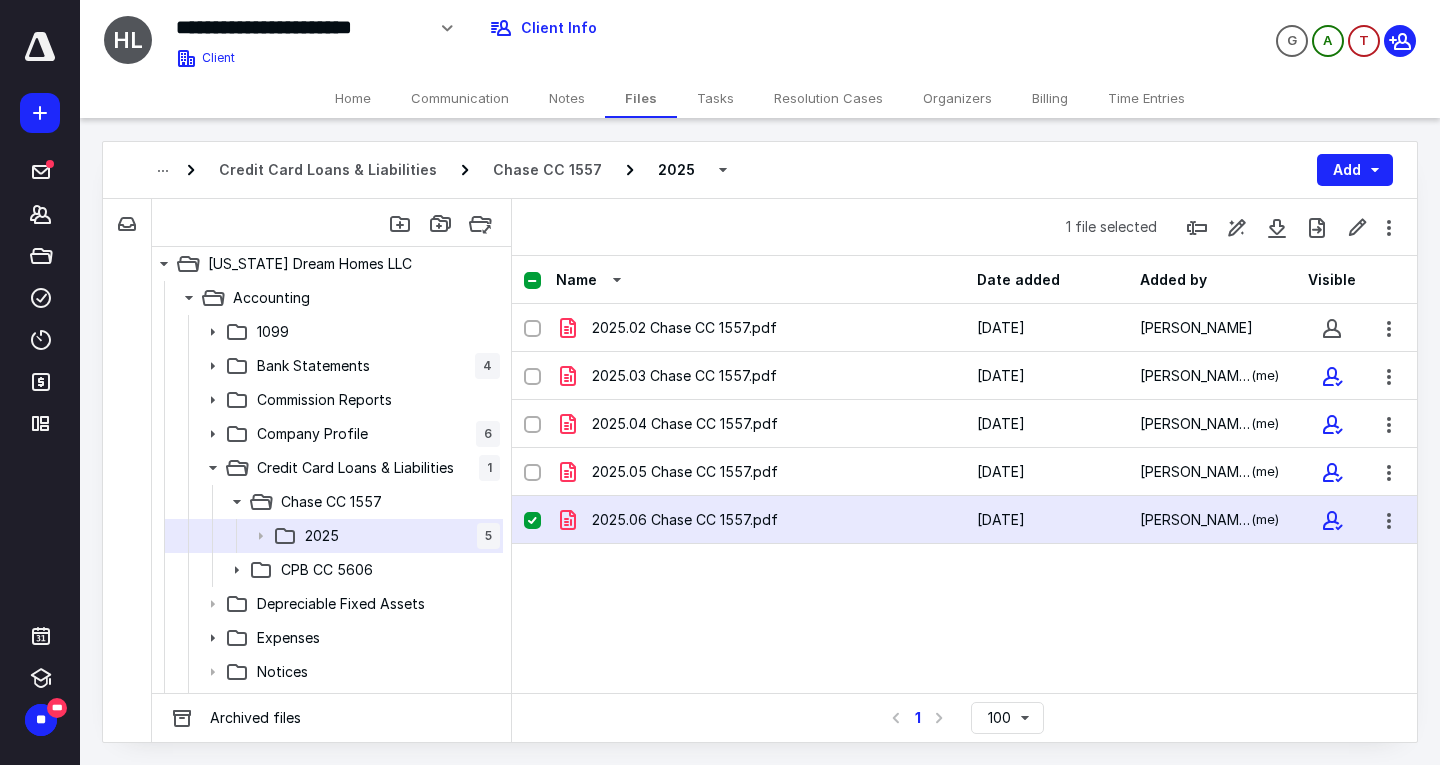 click 